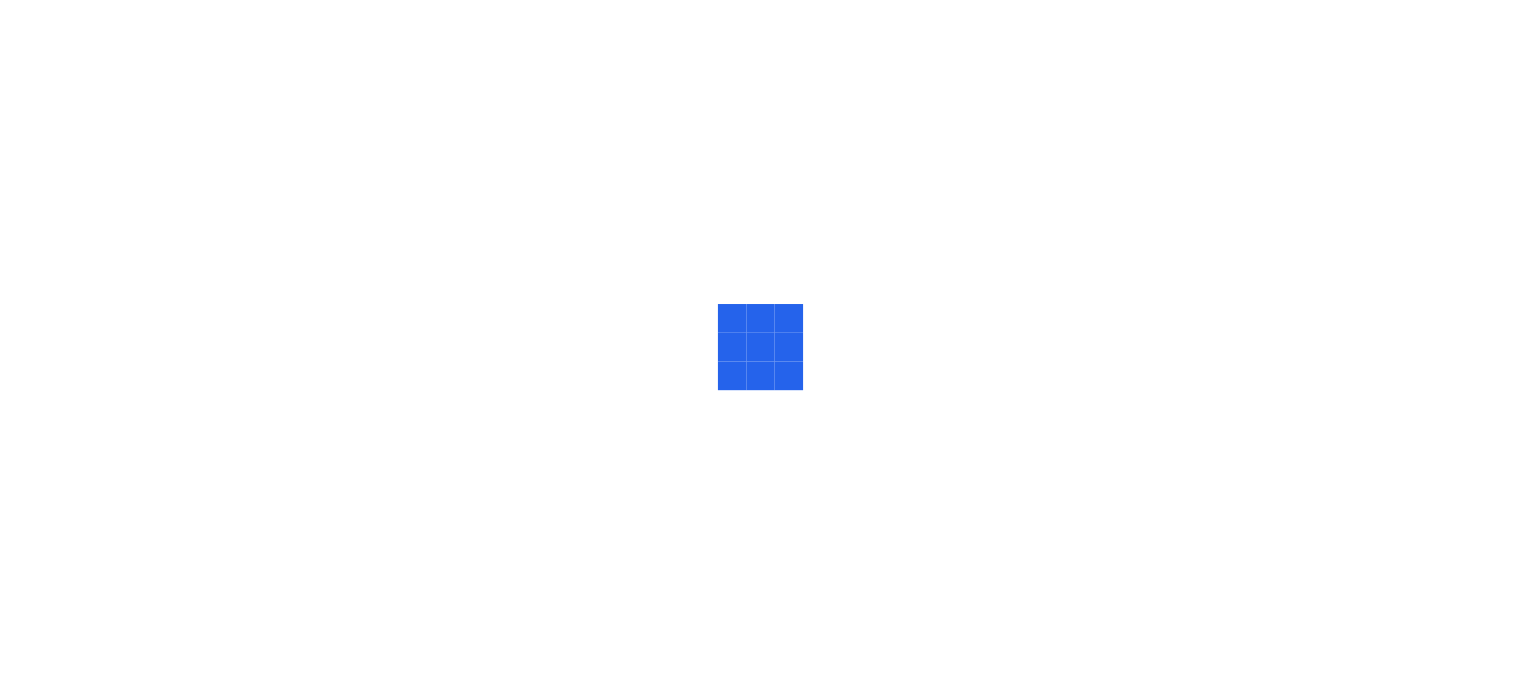 scroll, scrollTop: 0, scrollLeft: 0, axis: both 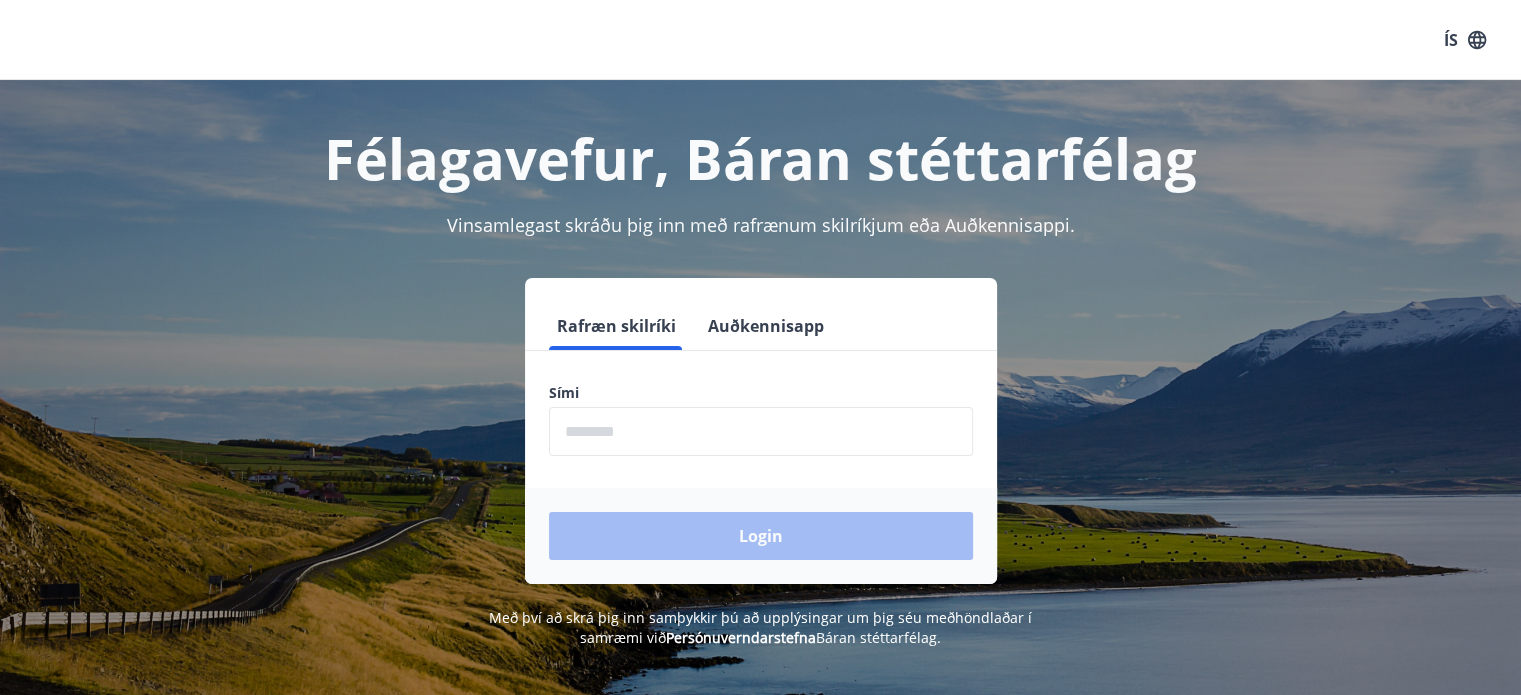 click at bounding box center [761, 431] 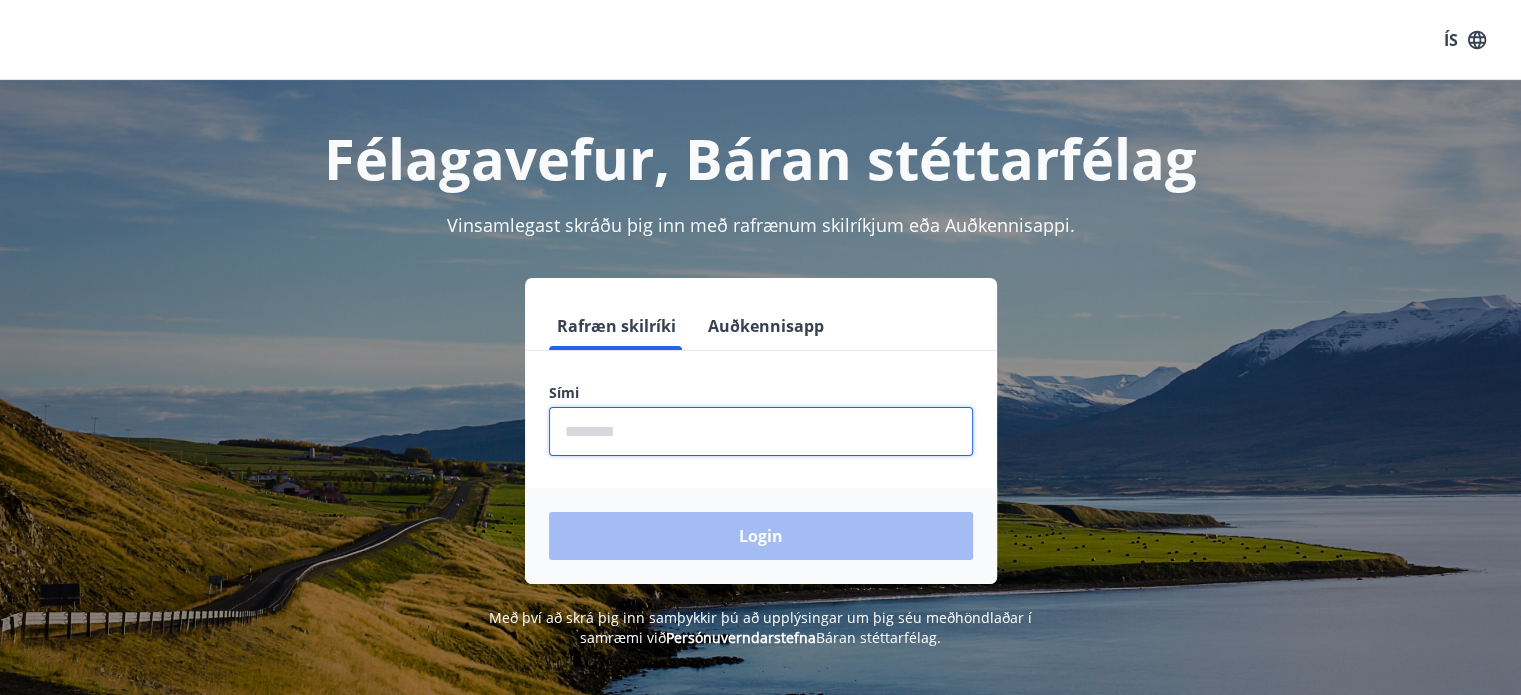 type on "********" 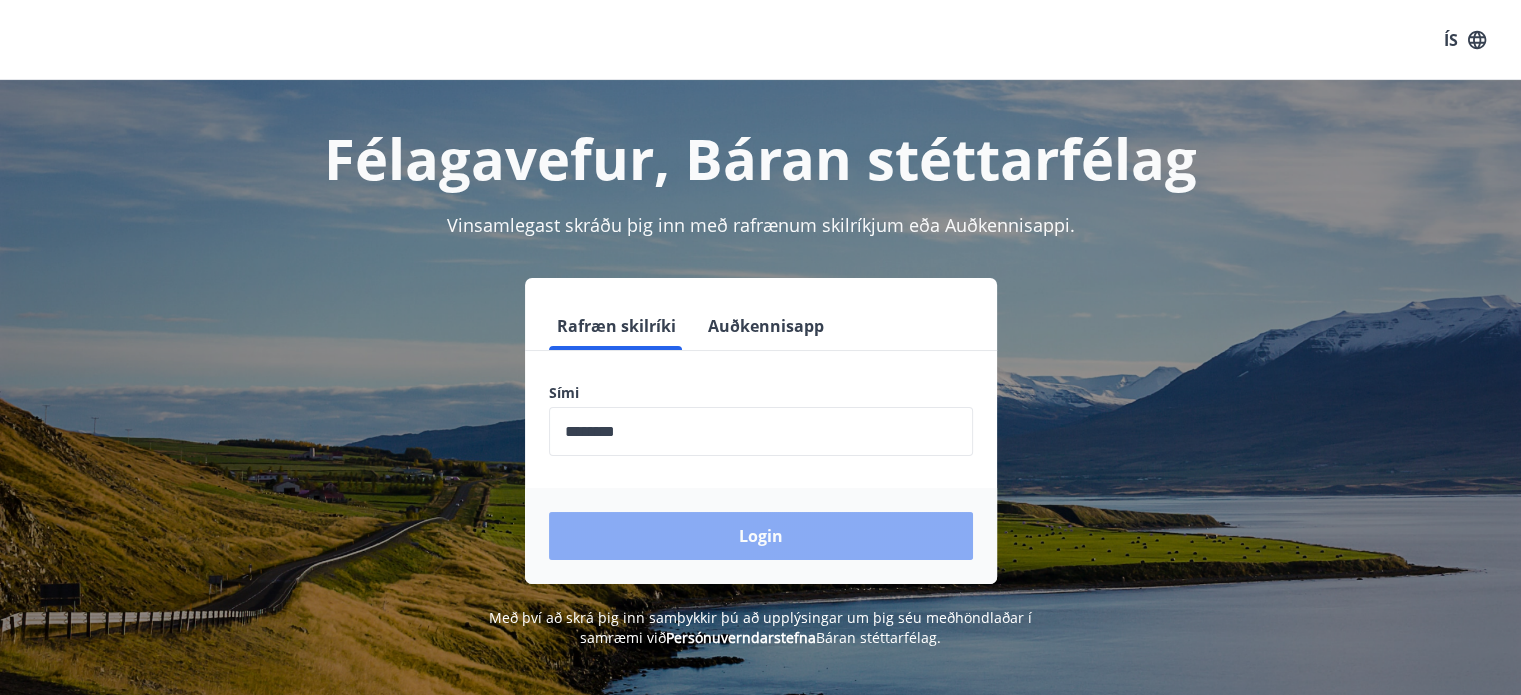 click on "Login" at bounding box center (761, 536) 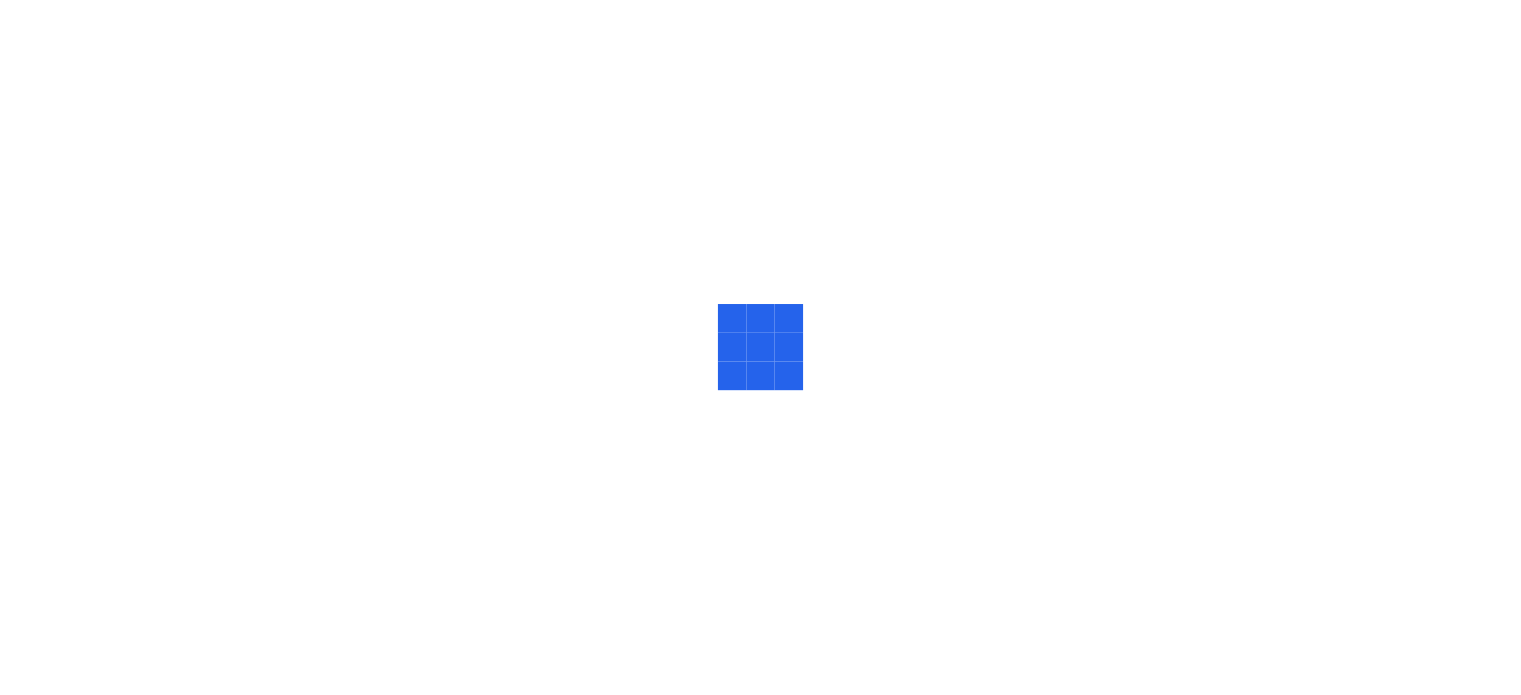 scroll, scrollTop: 0, scrollLeft: 0, axis: both 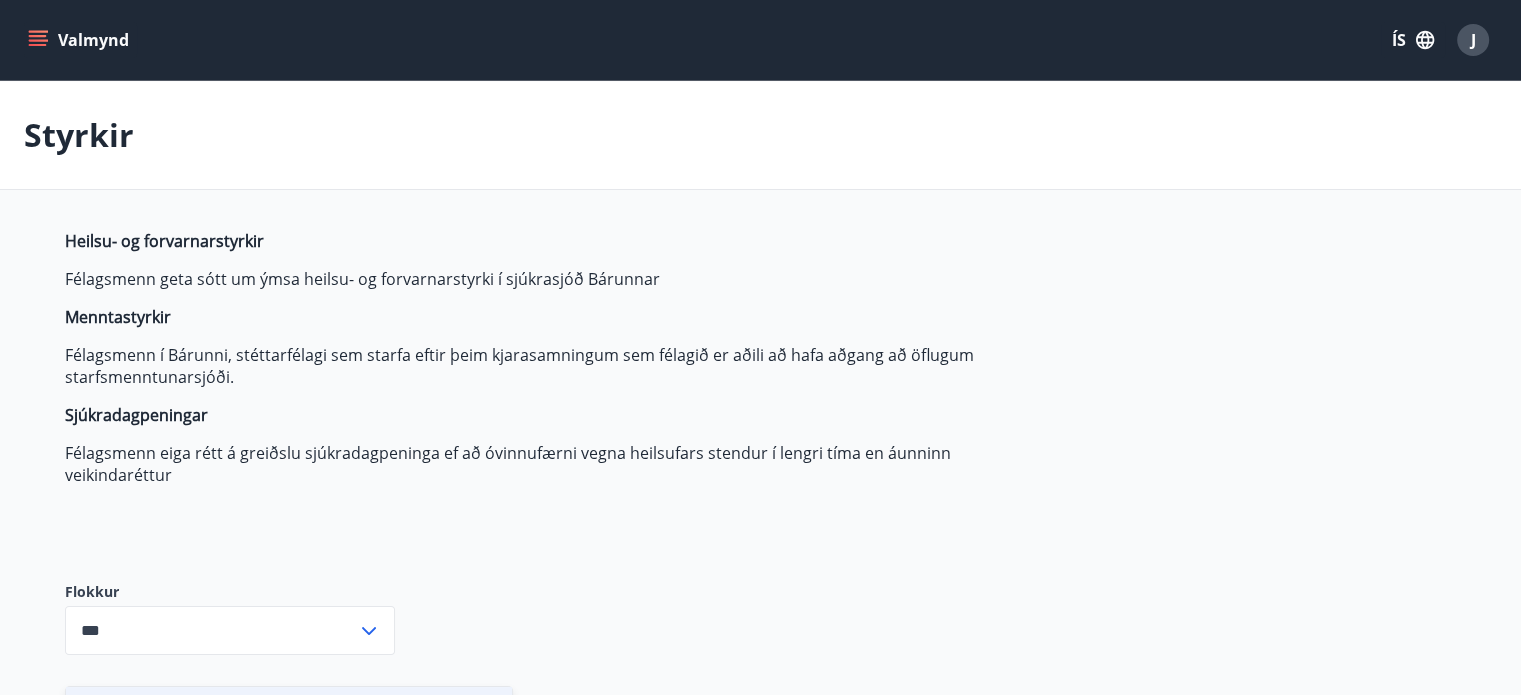 type on "***" 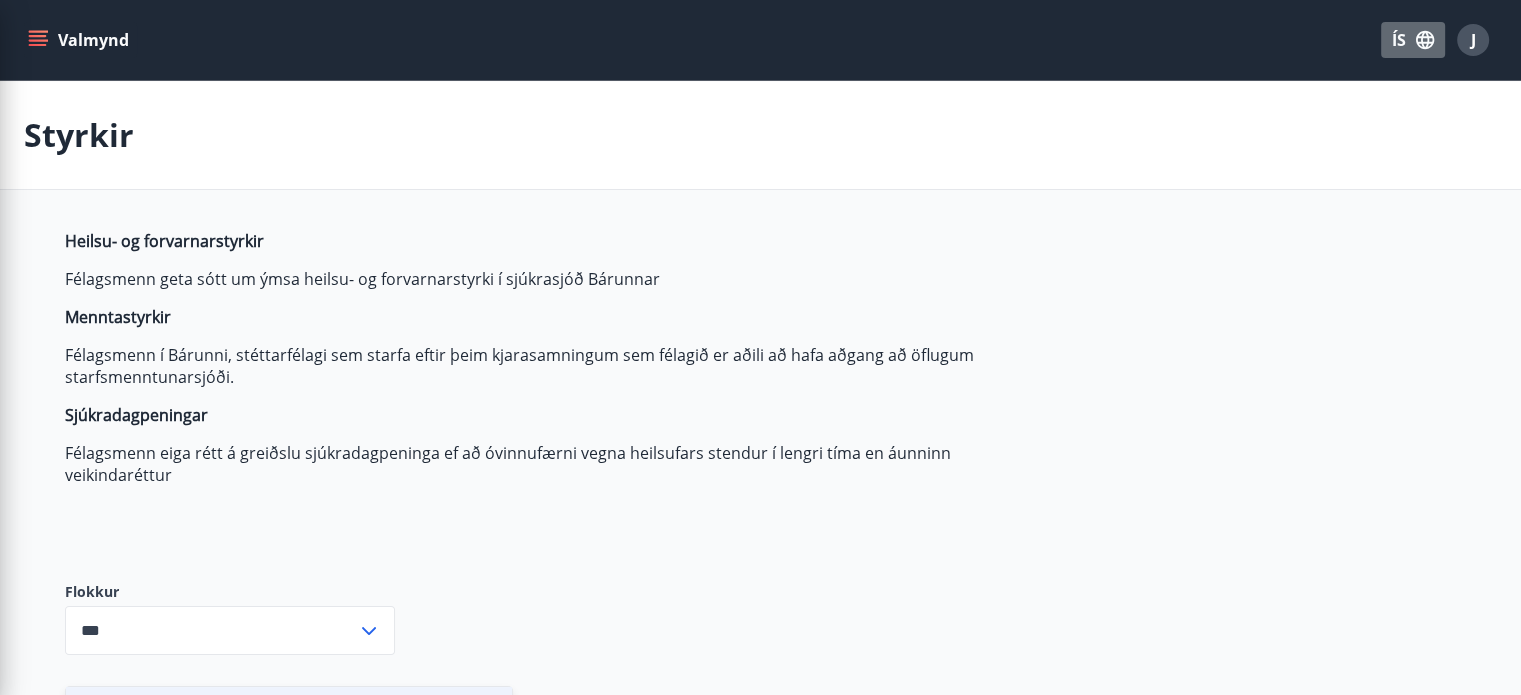 click on "ÍS" at bounding box center (1413, 40) 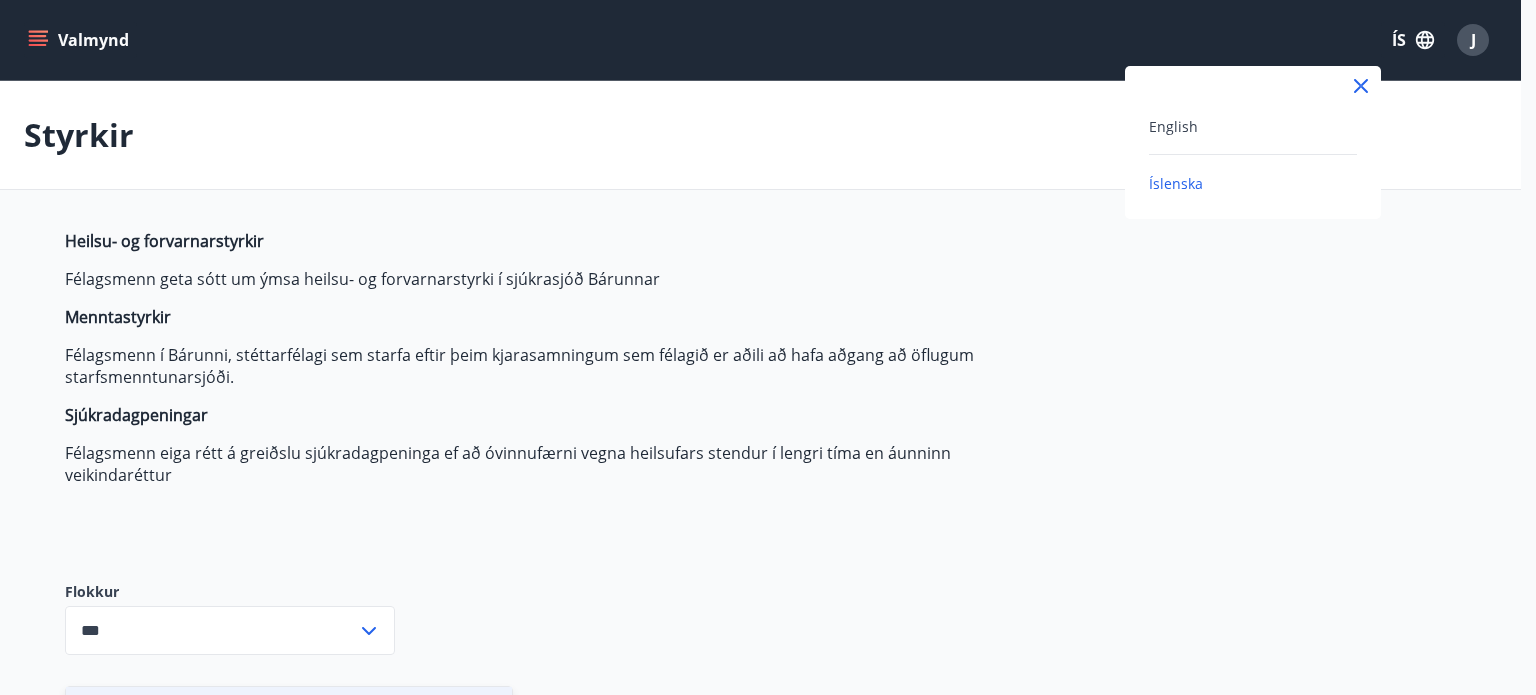 click on "English" at bounding box center [1253, 126] 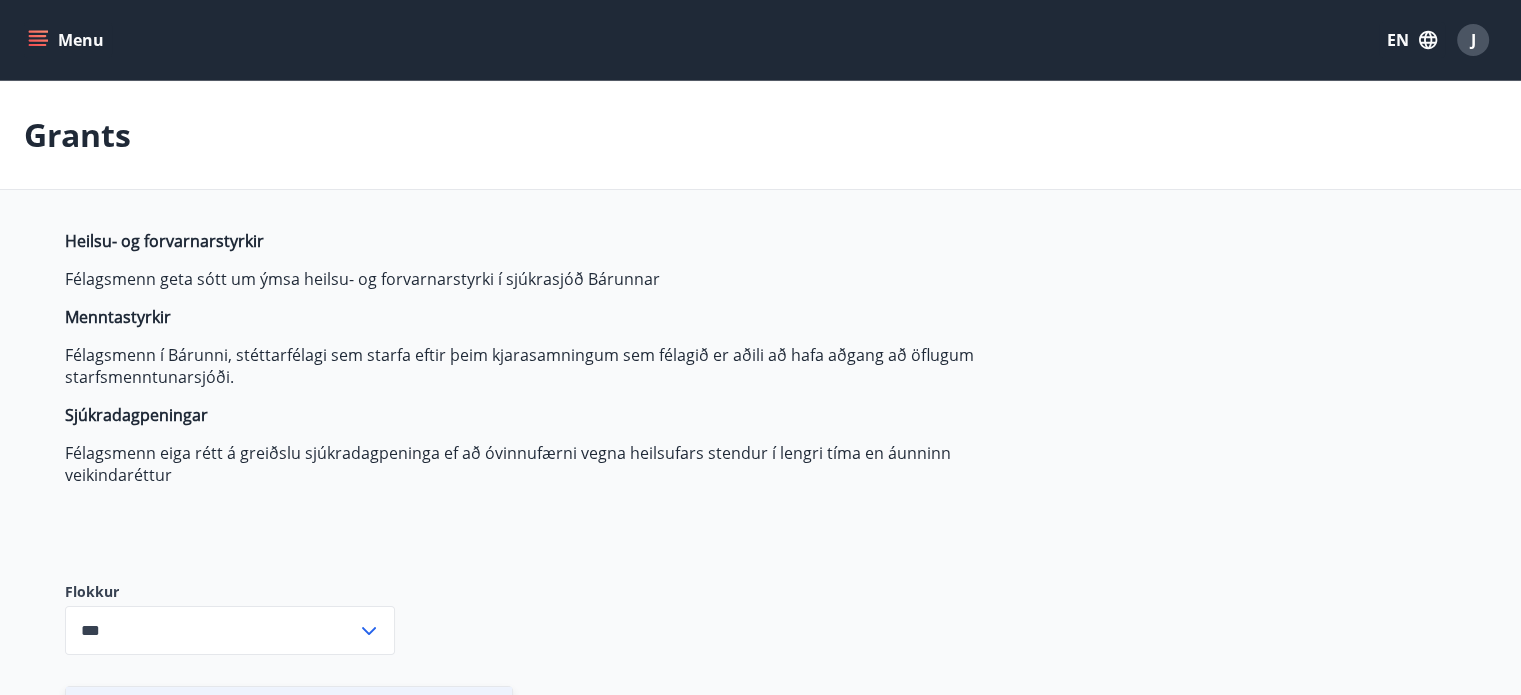 click 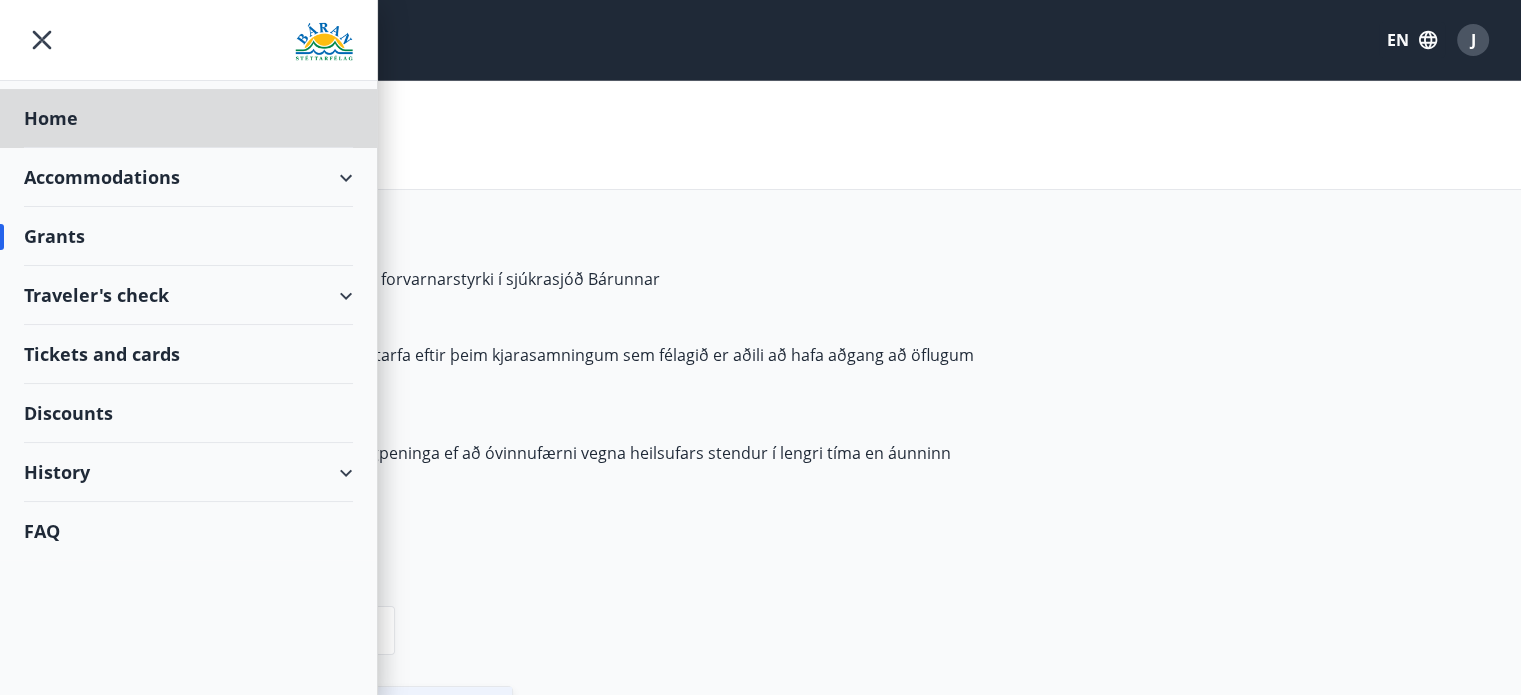 click on "Grants" at bounding box center [188, 236] 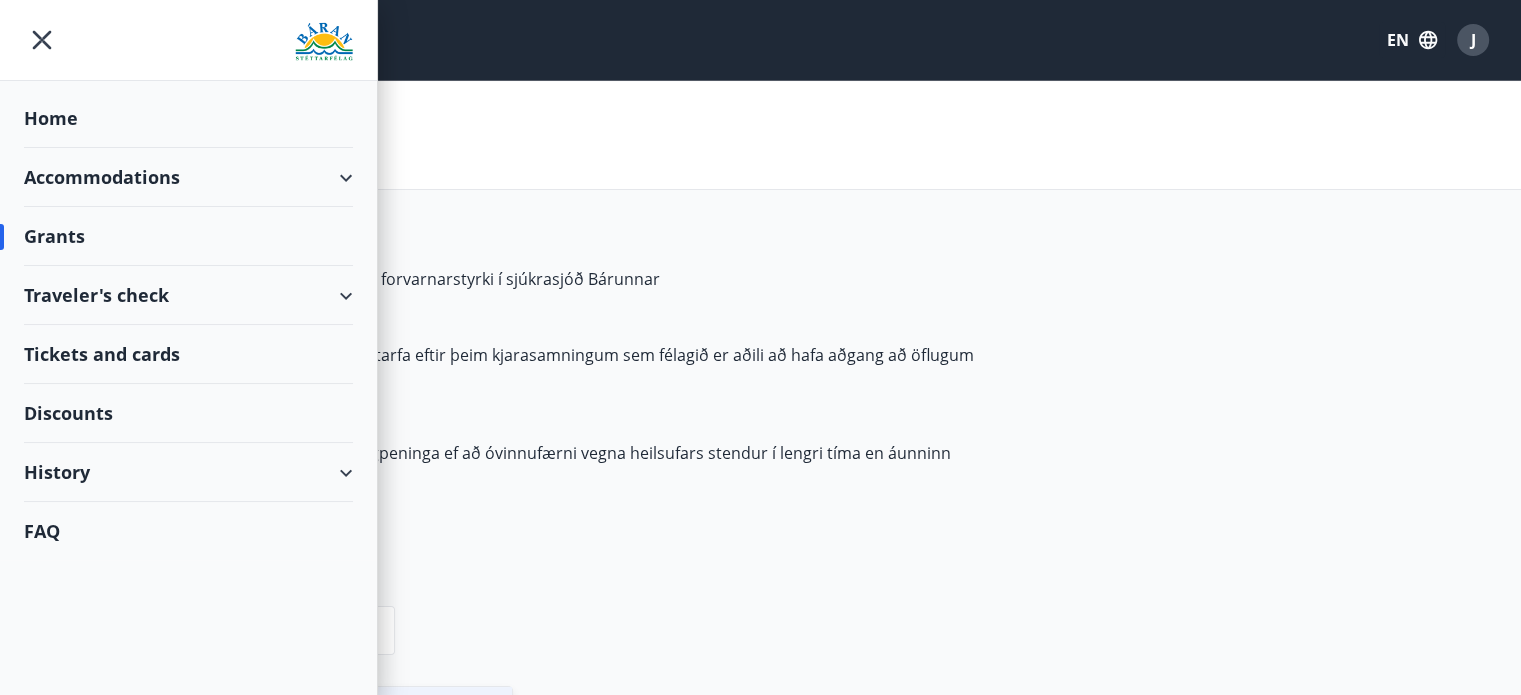 click on "Grants" at bounding box center (188, 236) 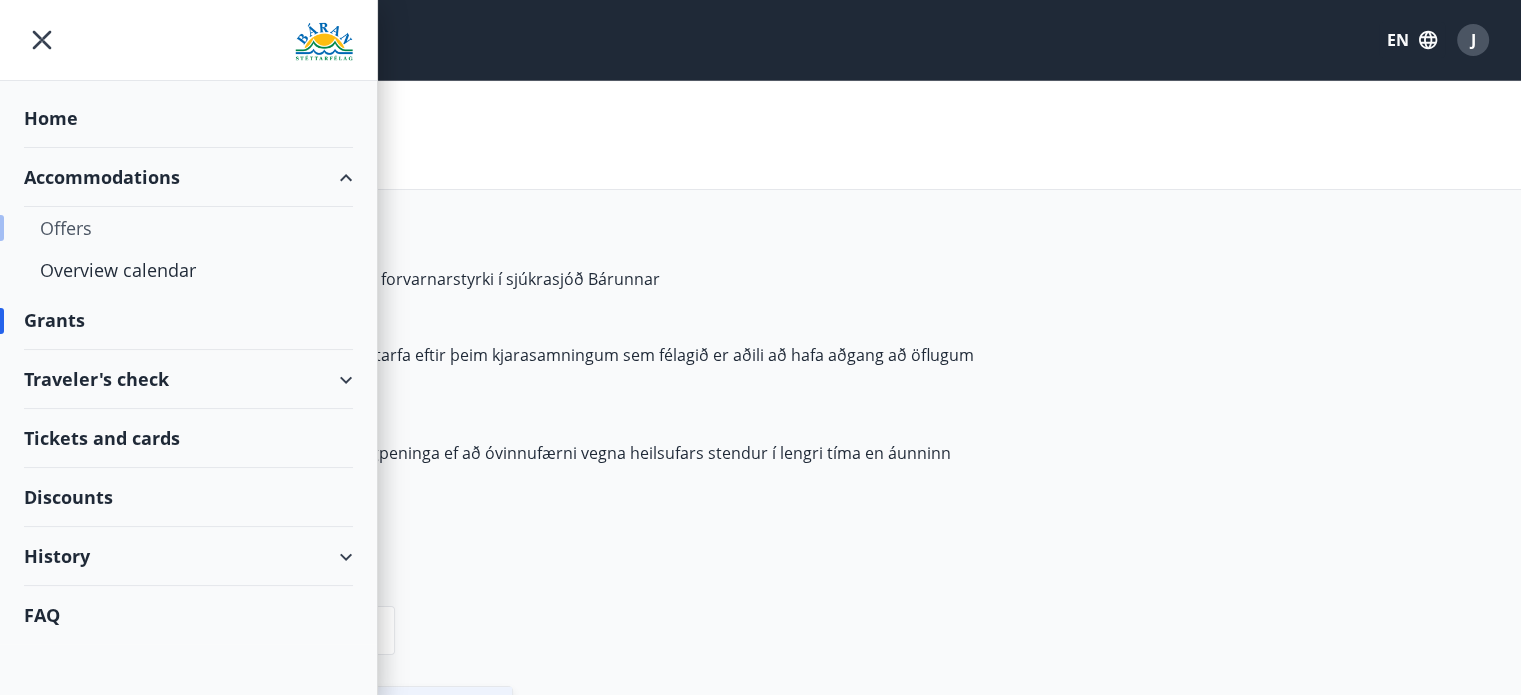 click on "Offers" at bounding box center (188, 228) 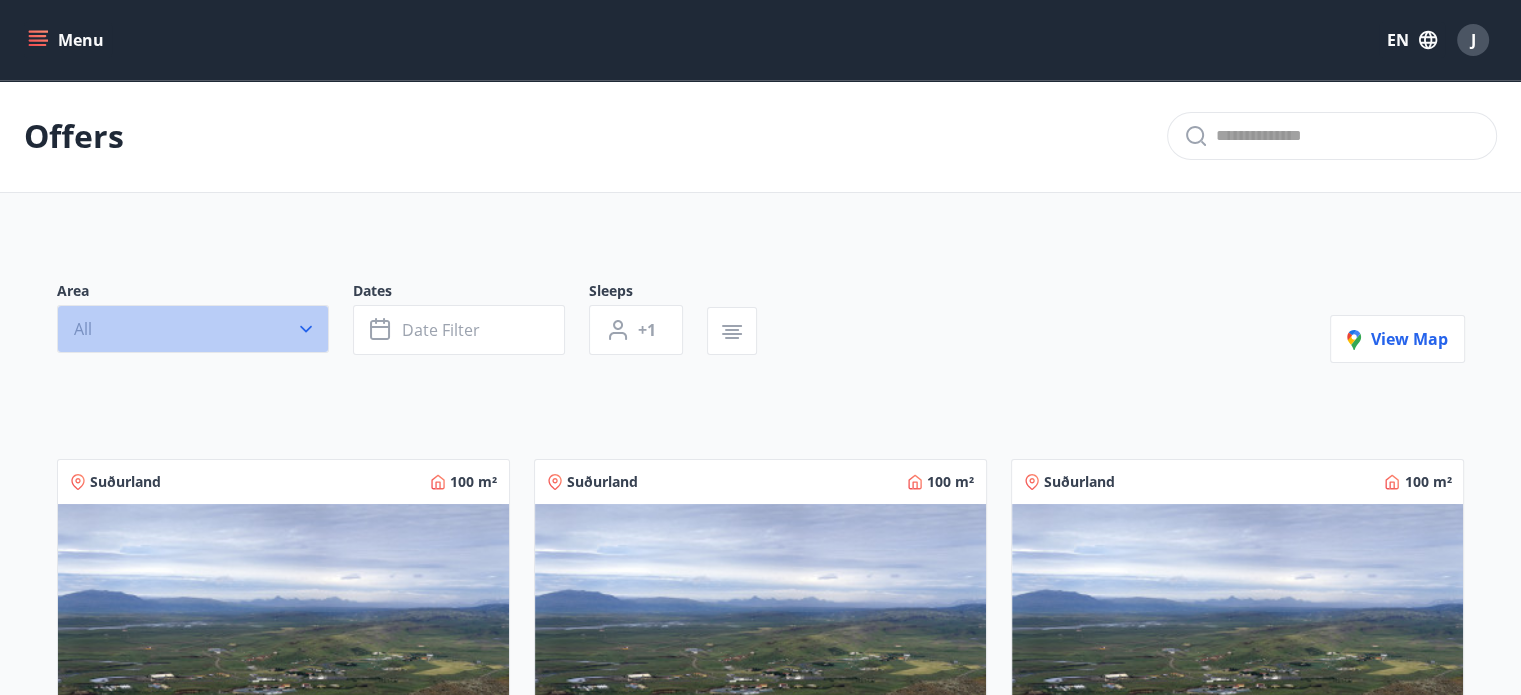 click on "All" at bounding box center [193, 329] 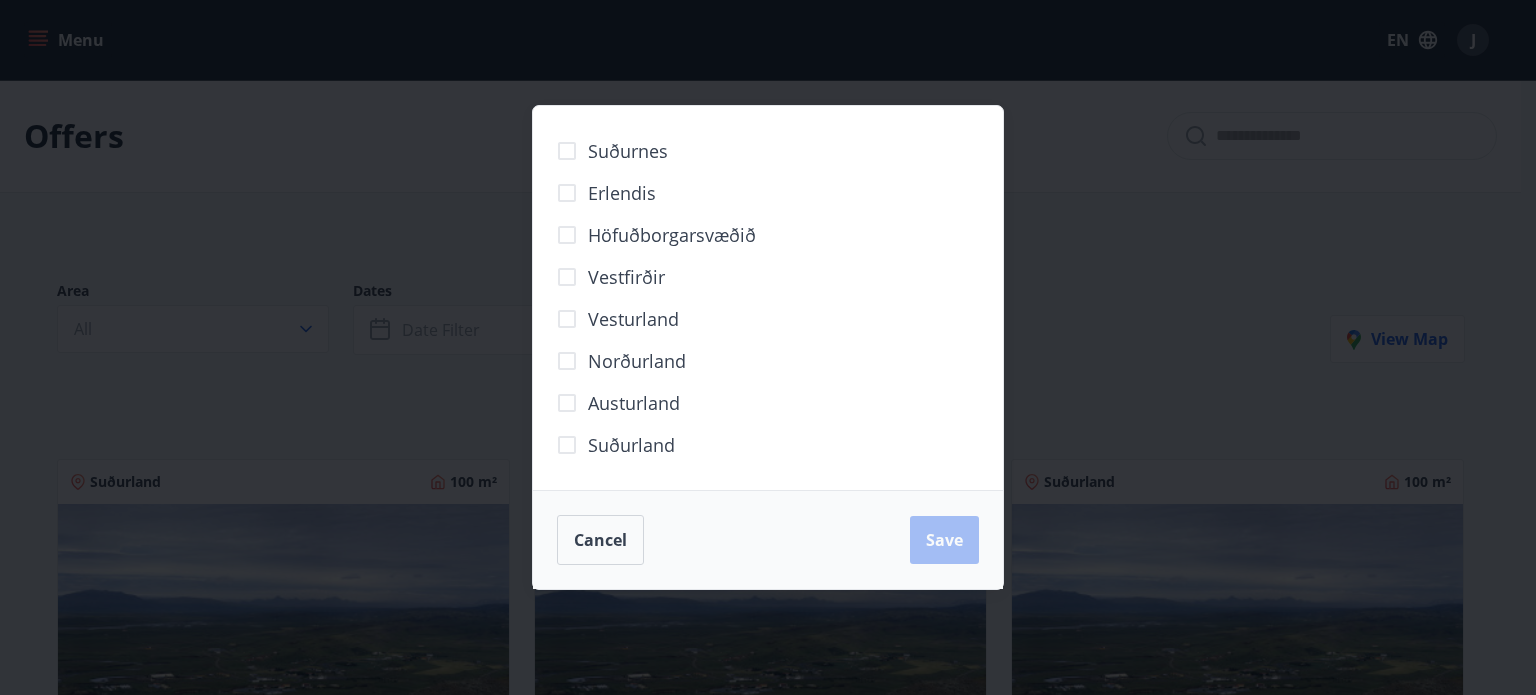 click on "Suðurland" at bounding box center [631, 445] 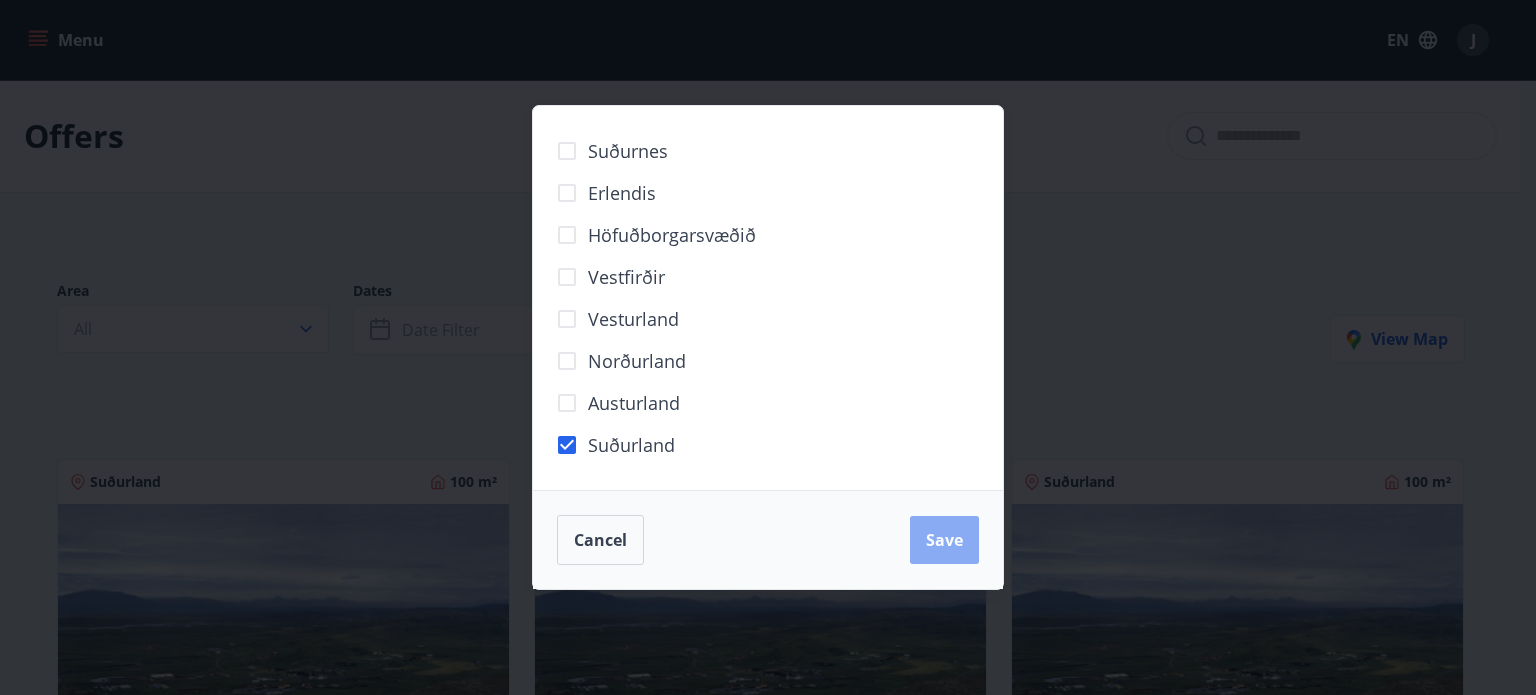 click on "Save" at bounding box center (944, 540) 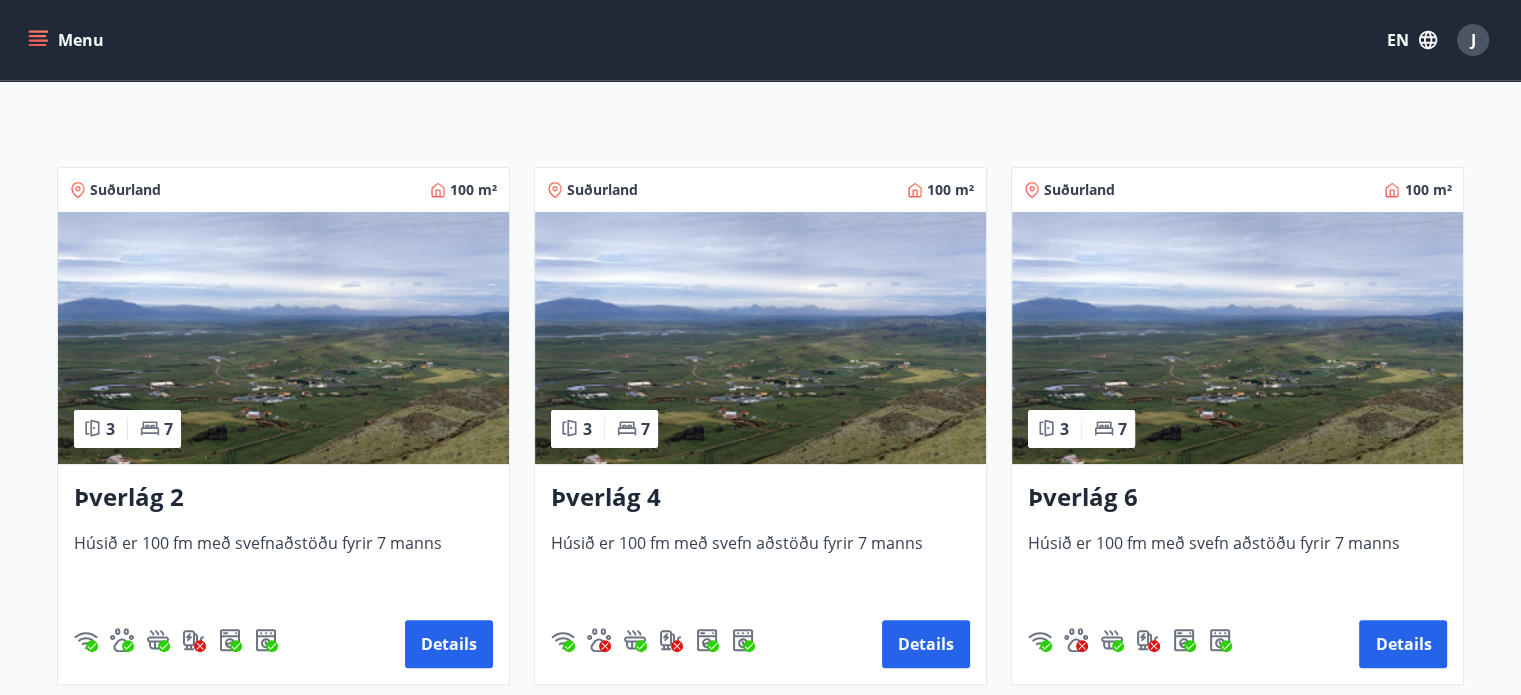scroll, scrollTop: 343, scrollLeft: 0, axis: vertical 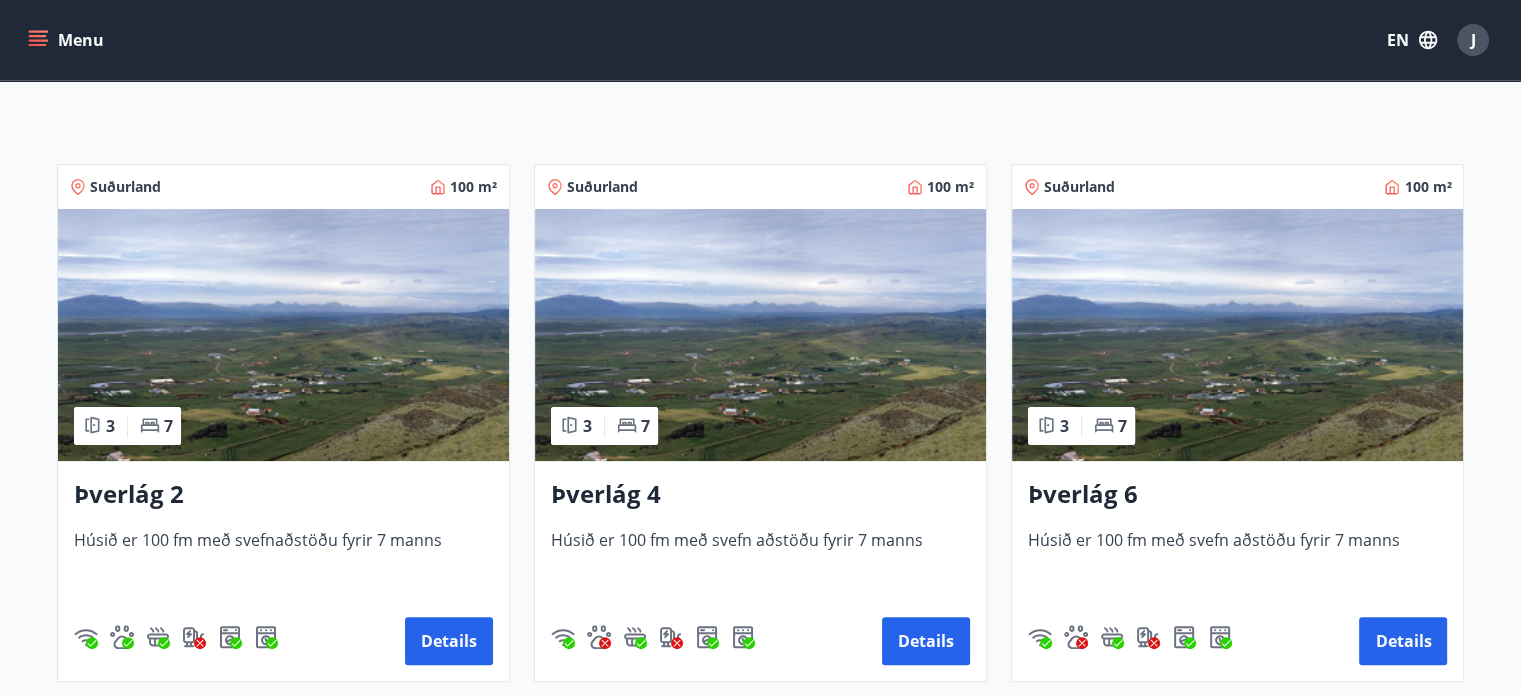 click at bounding box center [283, 335] 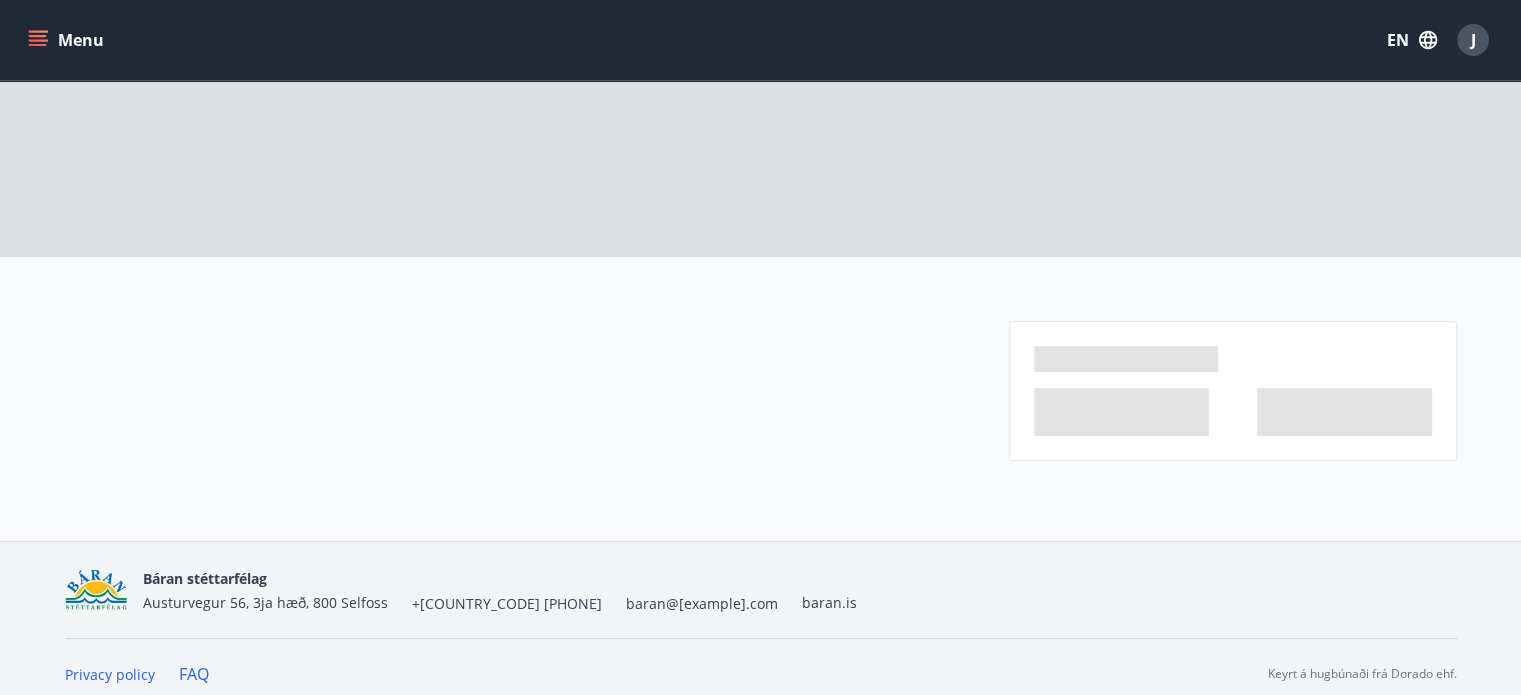 scroll, scrollTop: 0, scrollLeft: 0, axis: both 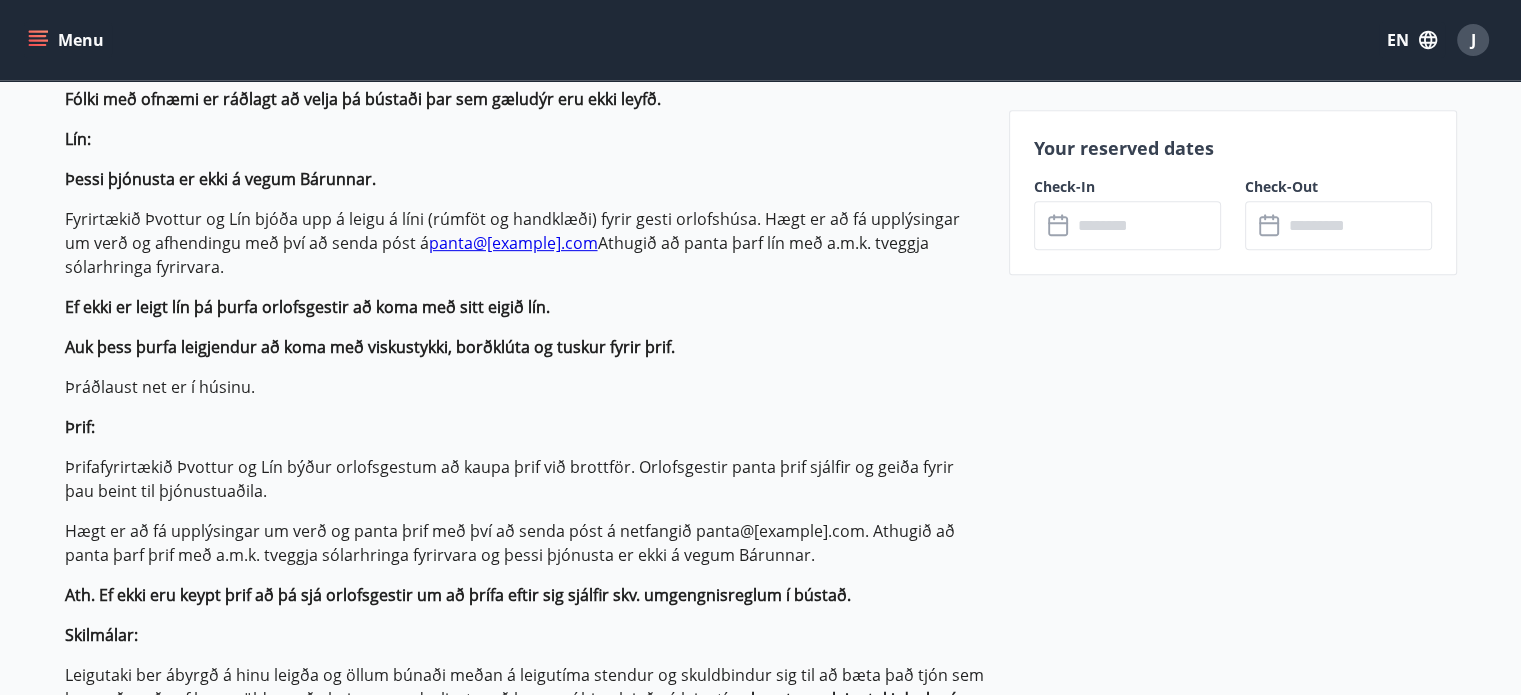 click at bounding box center [1146, 225] 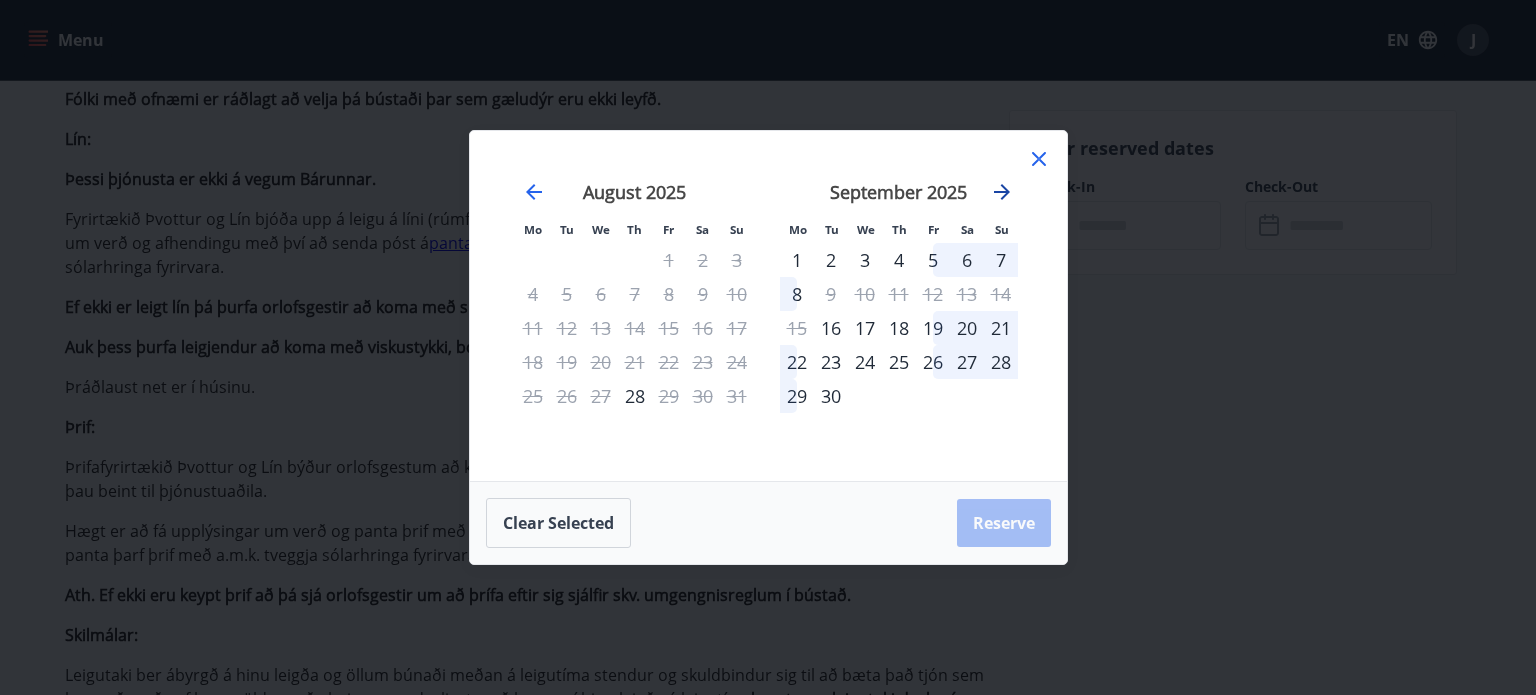 click 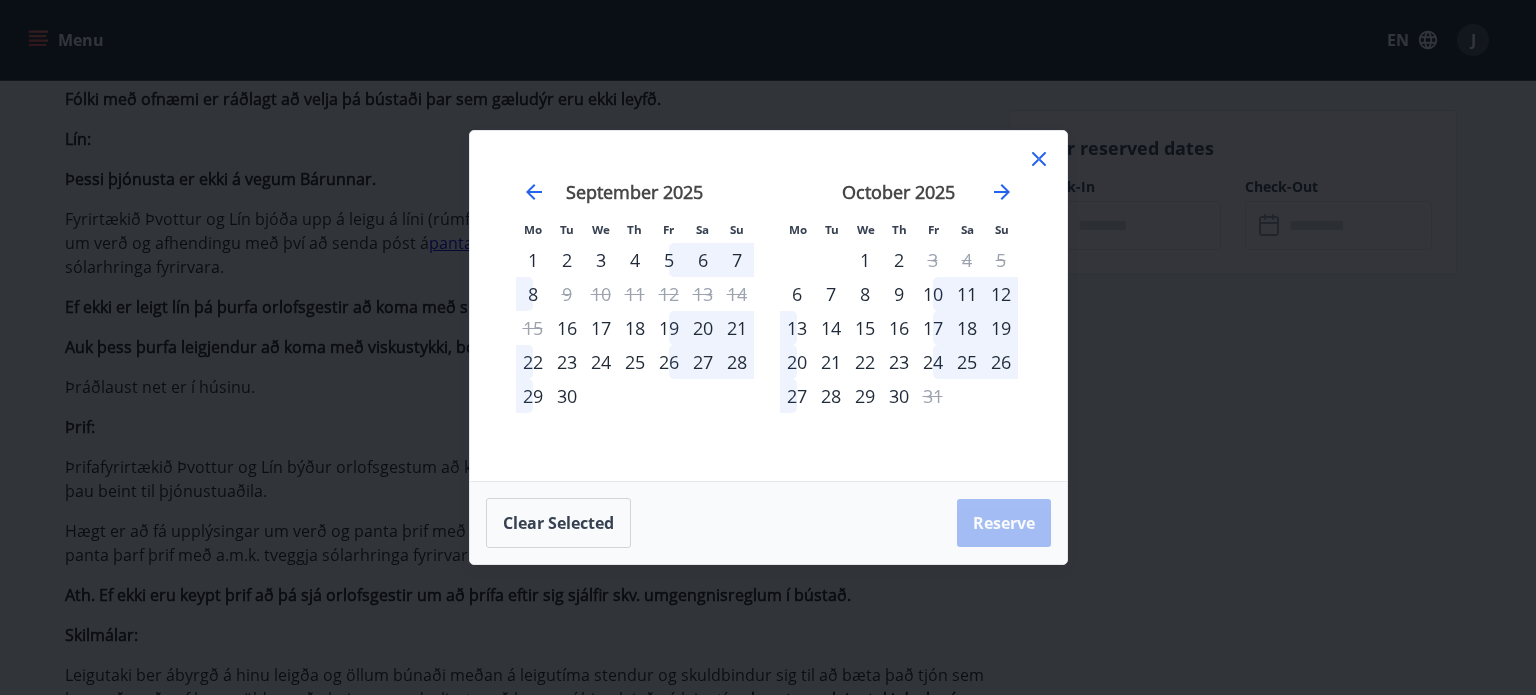 click on "19" at bounding box center (669, 328) 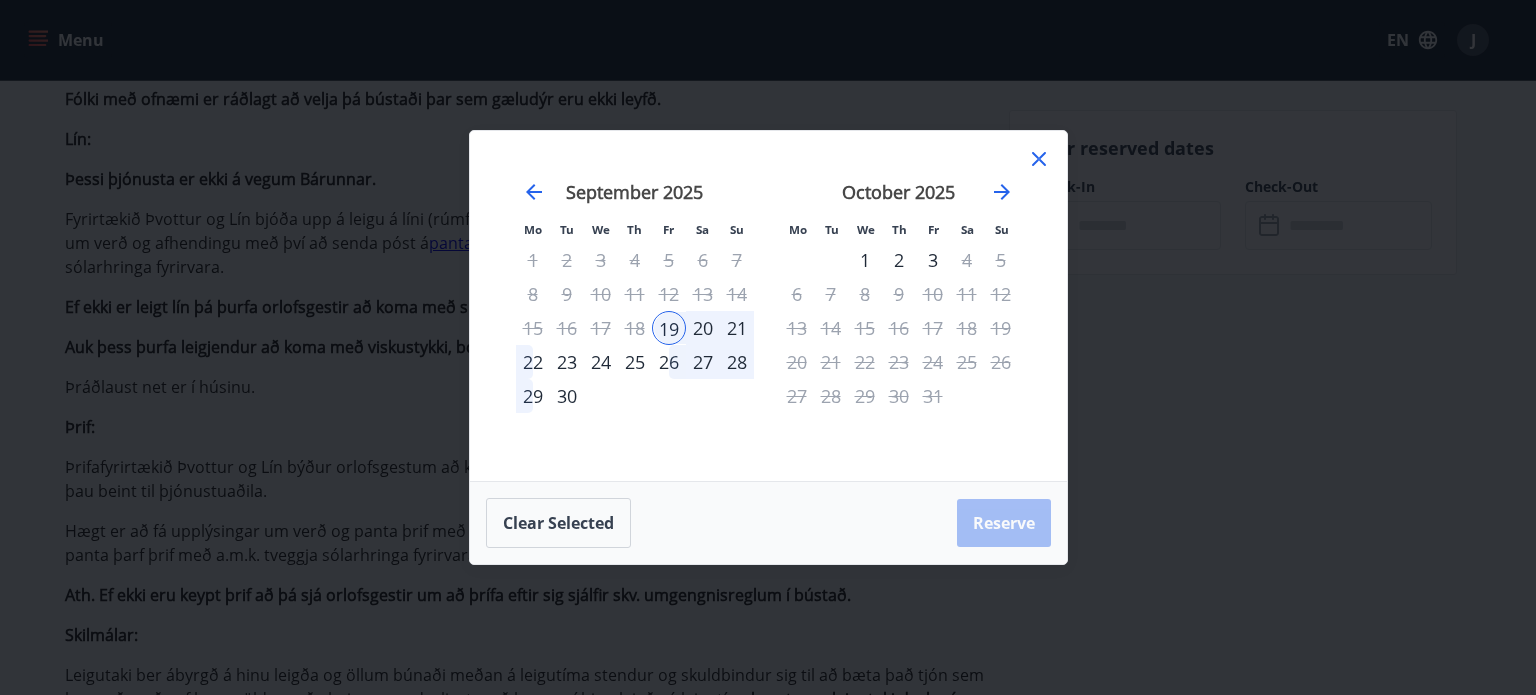 click on "28" at bounding box center (737, 362) 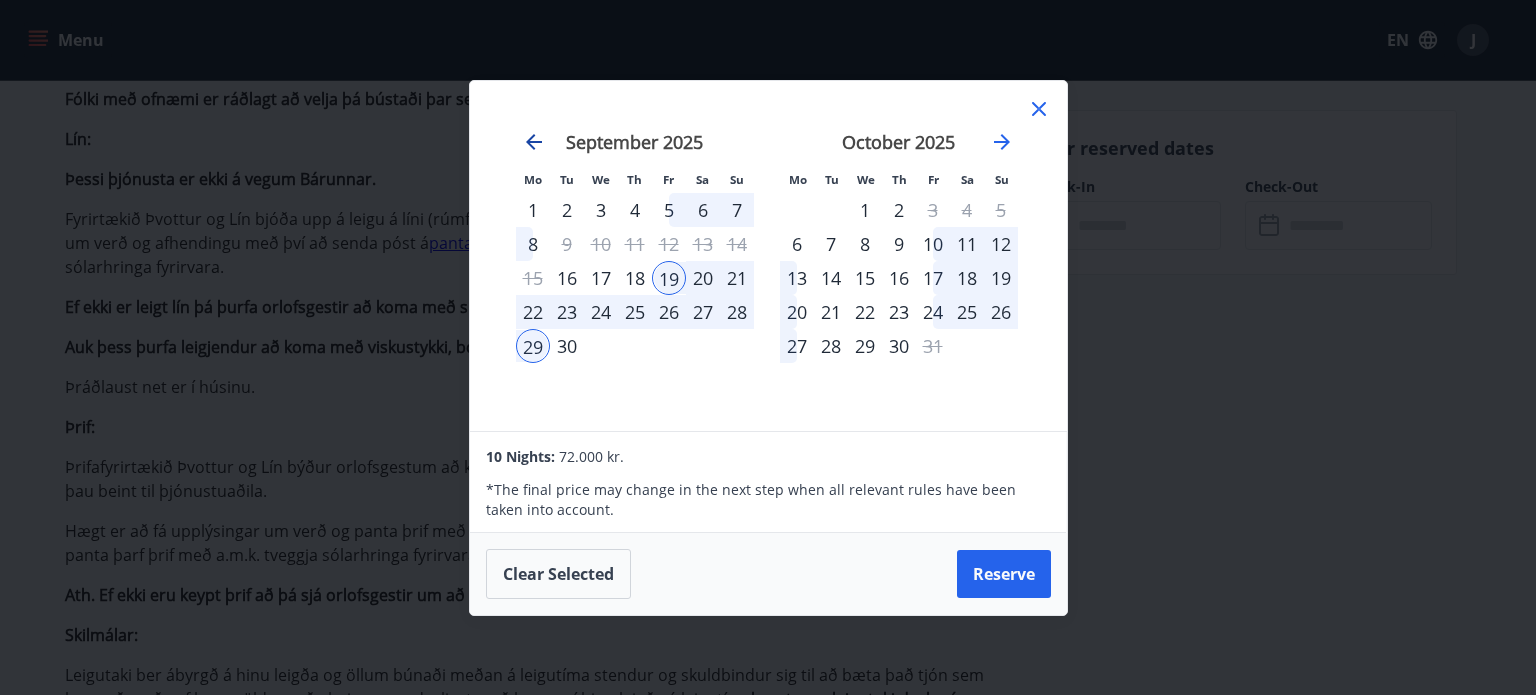 click 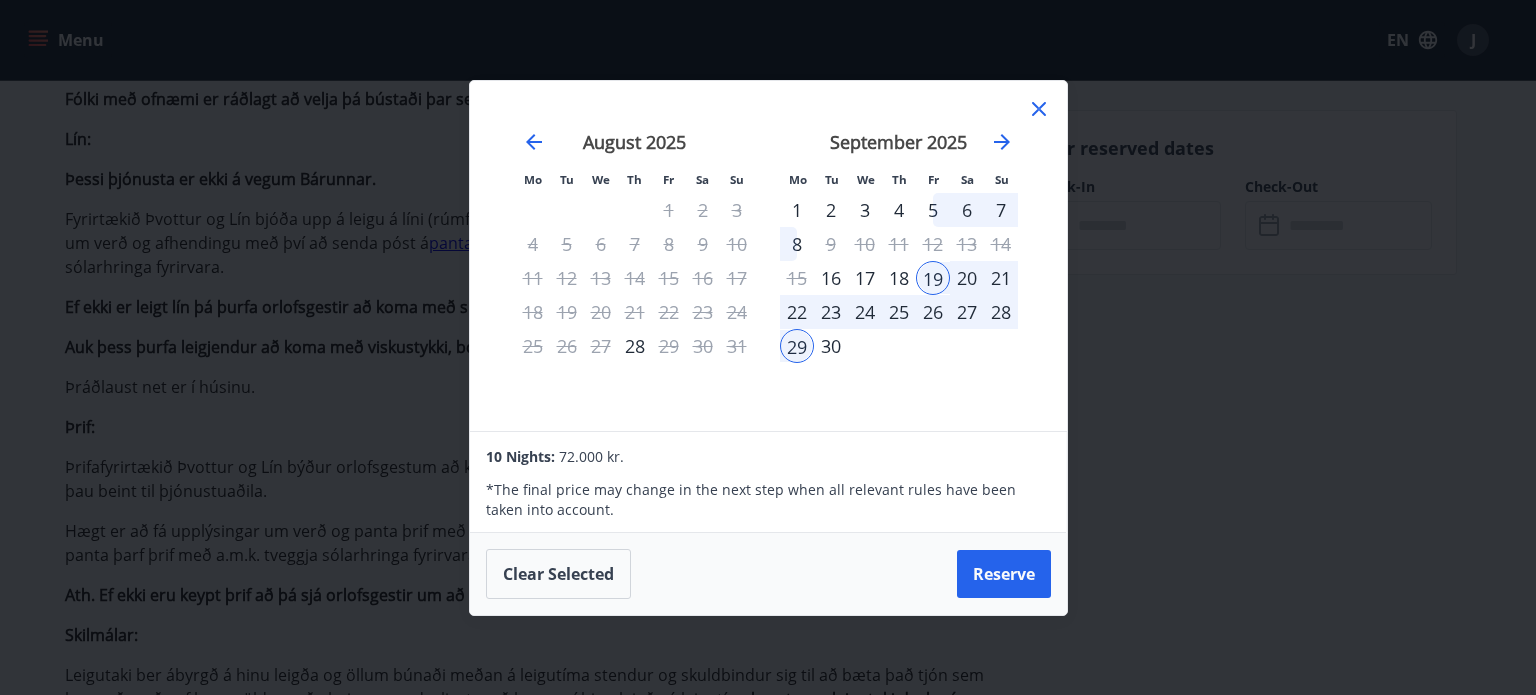 click on "21" at bounding box center [1001, 278] 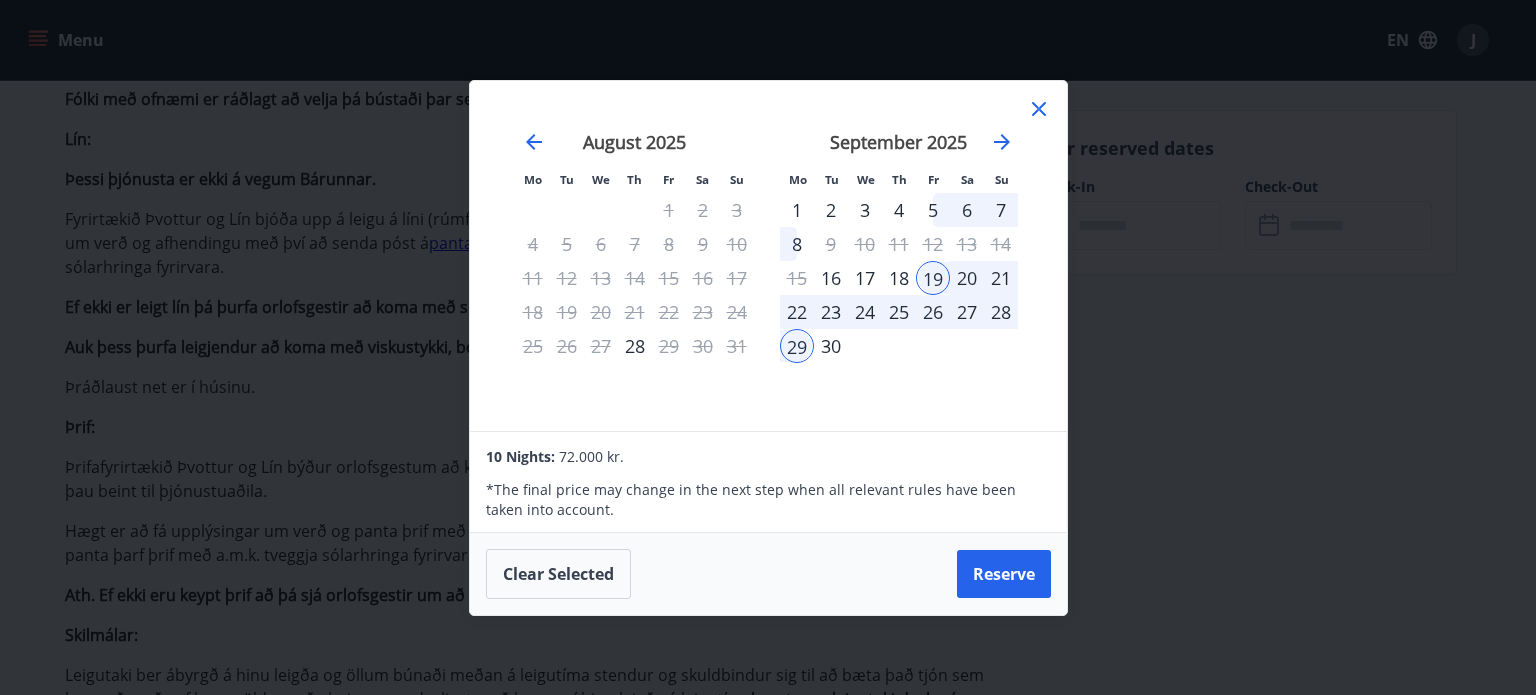 click 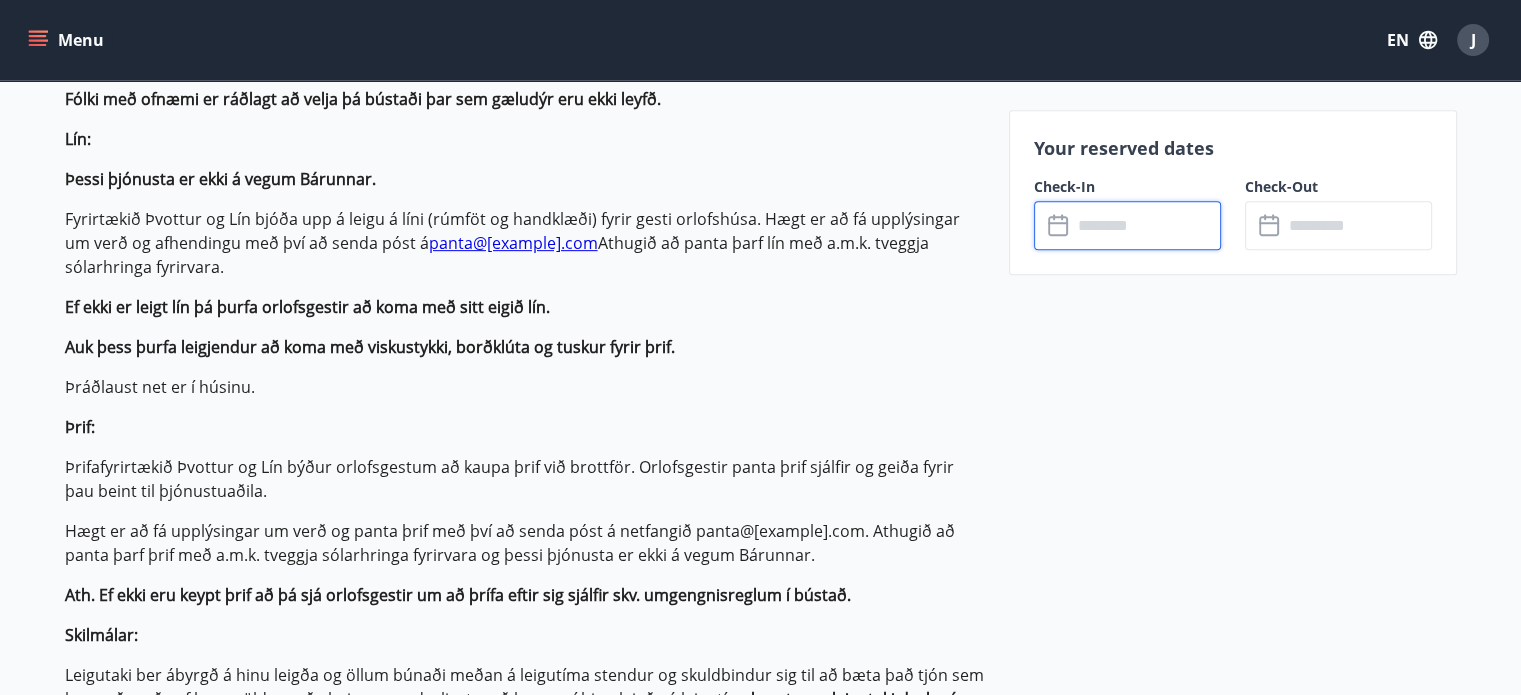 click at bounding box center [1146, 225] 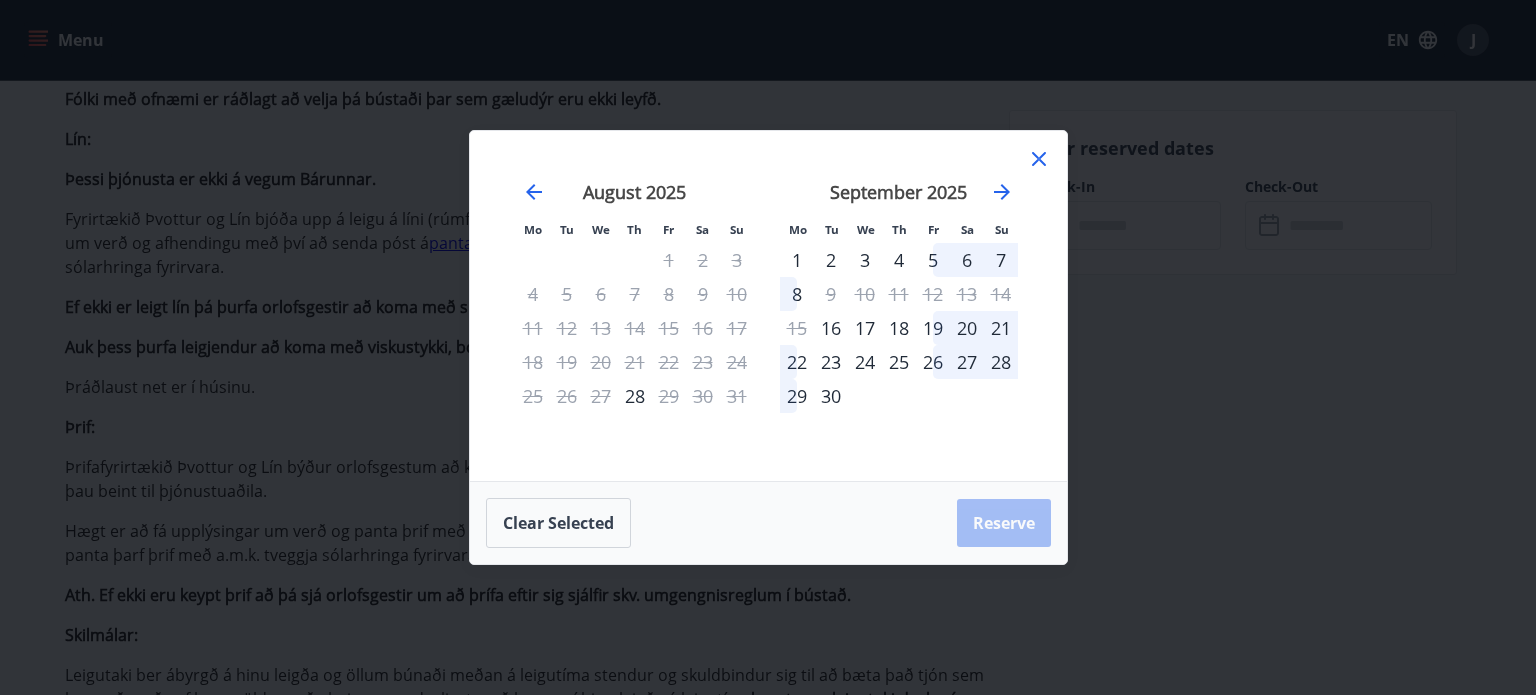 click on "21" at bounding box center (1001, 328) 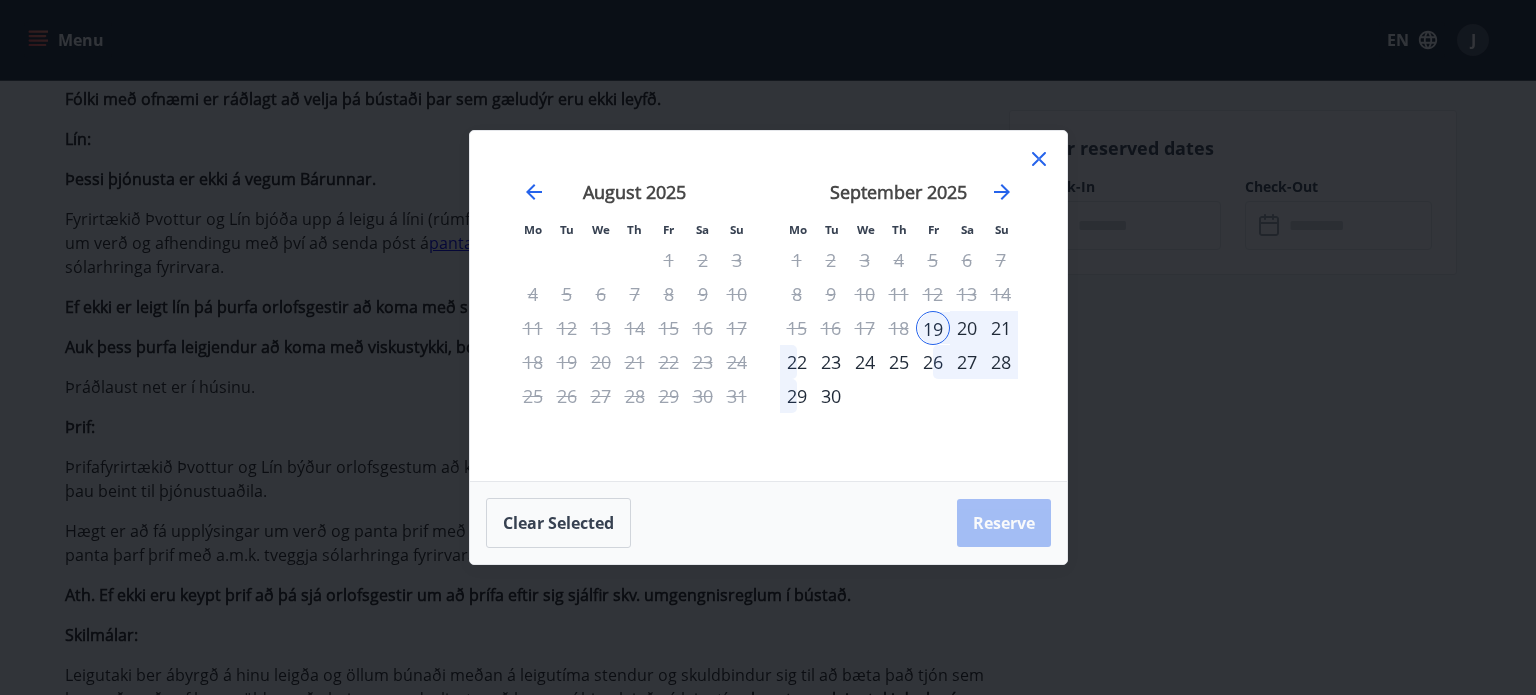 click on "26" at bounding box center [933, 362] 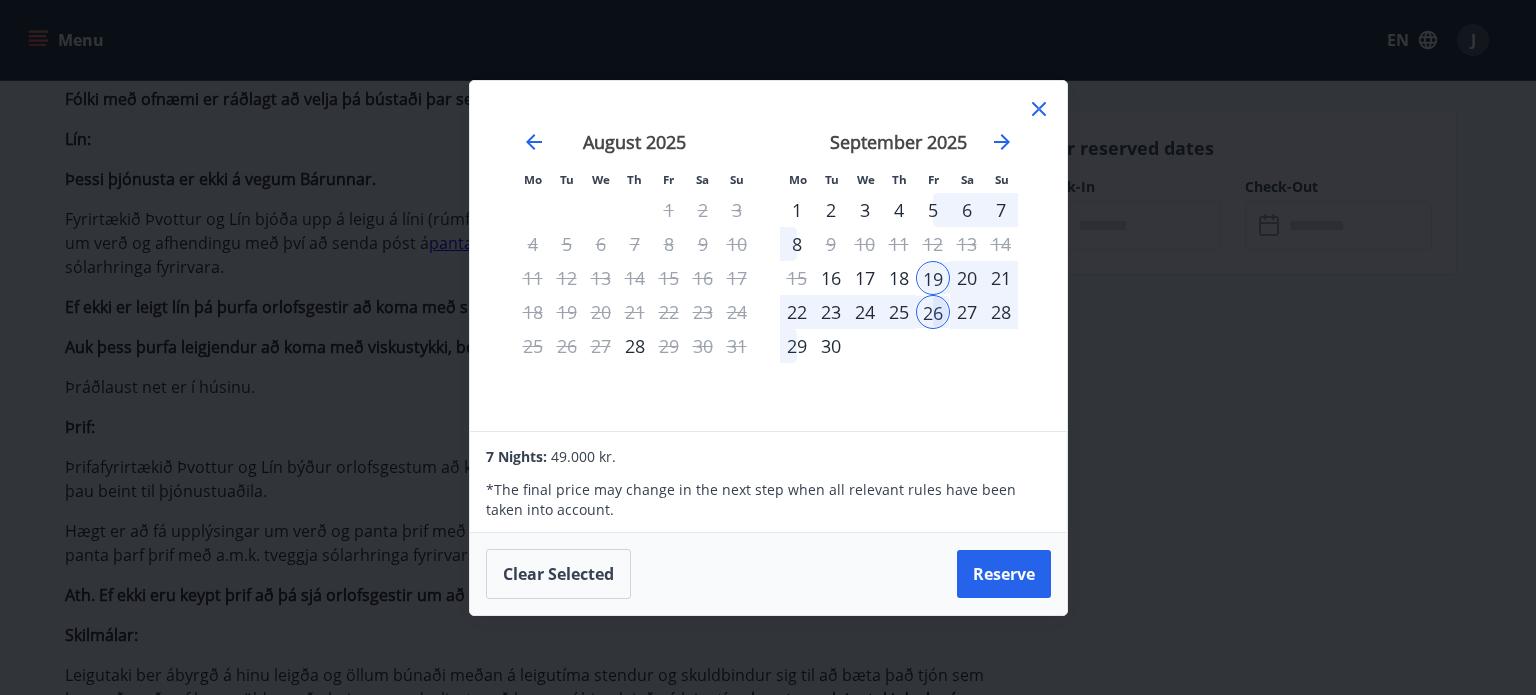 click on "20" at bounding box center [967, 278] 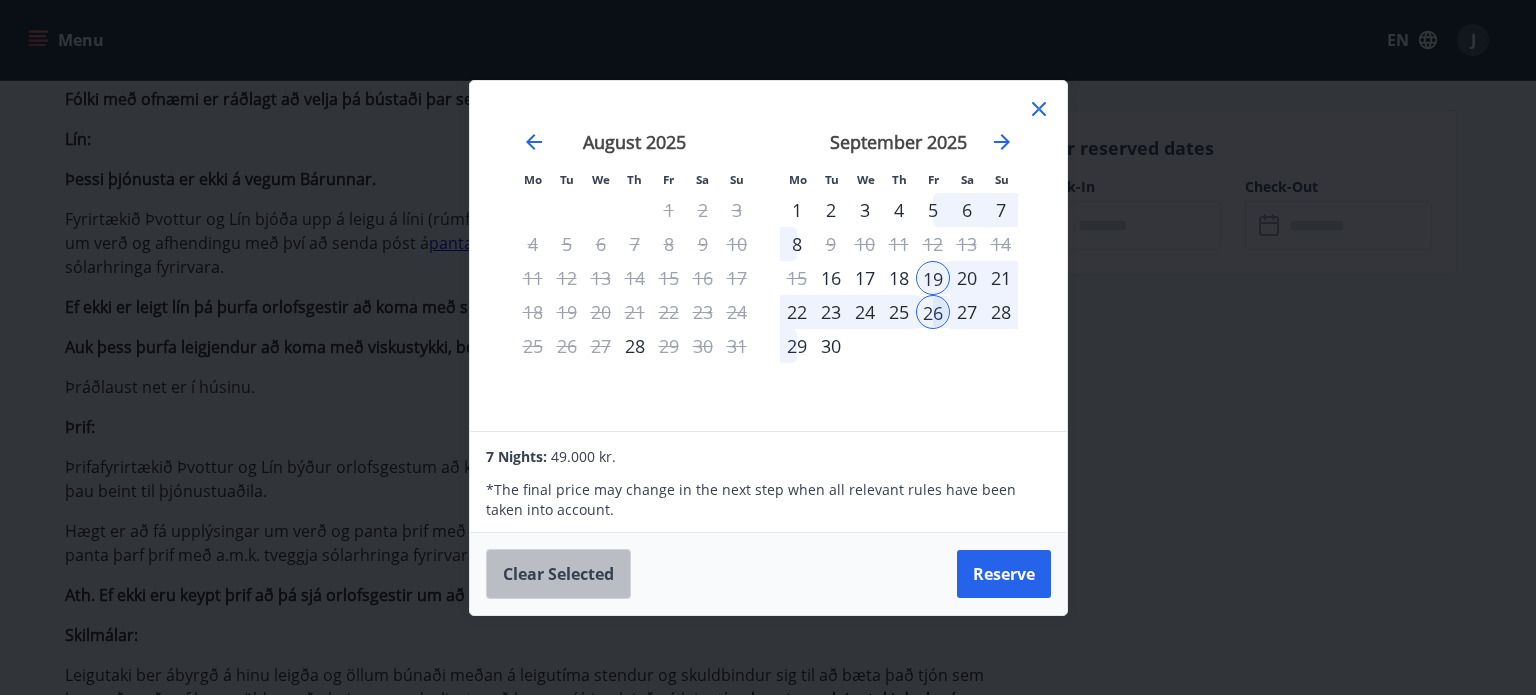 click on "Clear selected" at bounding box center (558, 574) 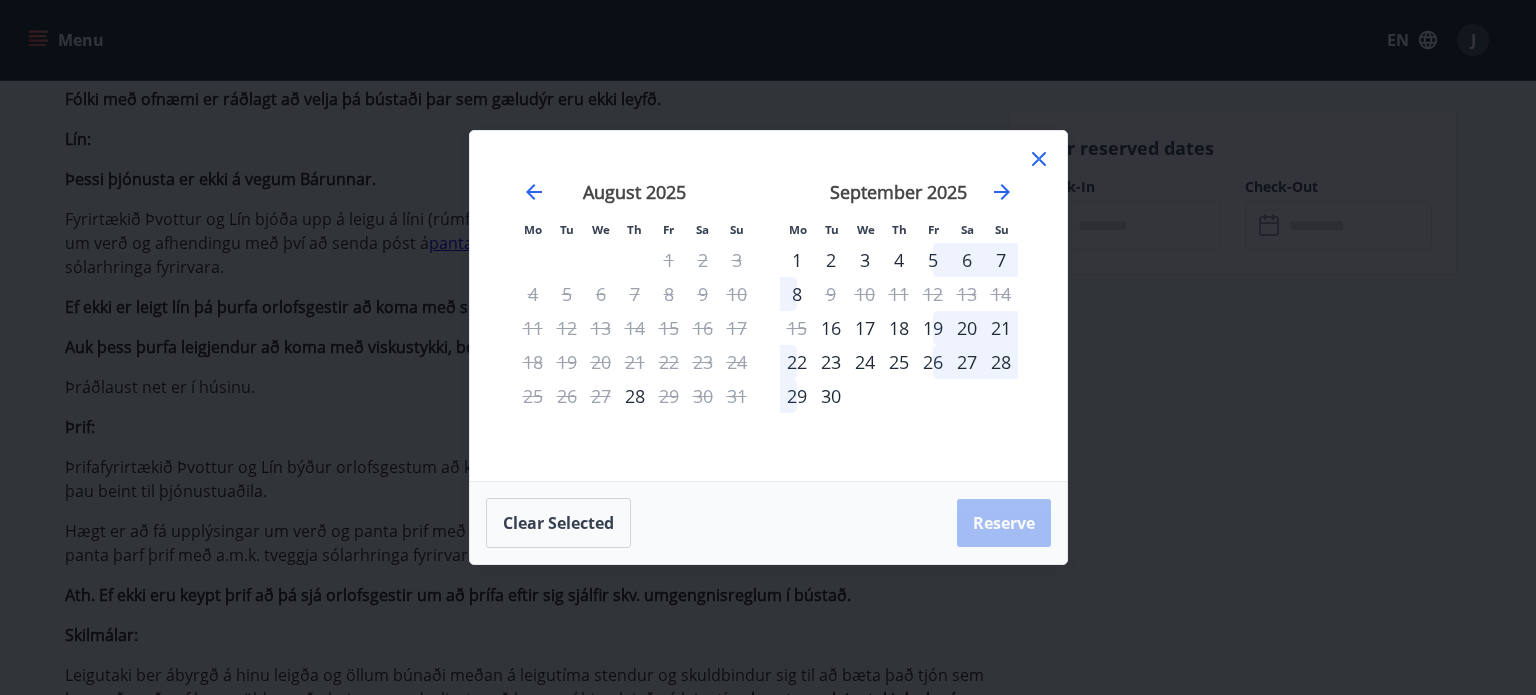 click on "21" at bounding box center [1001, 328] 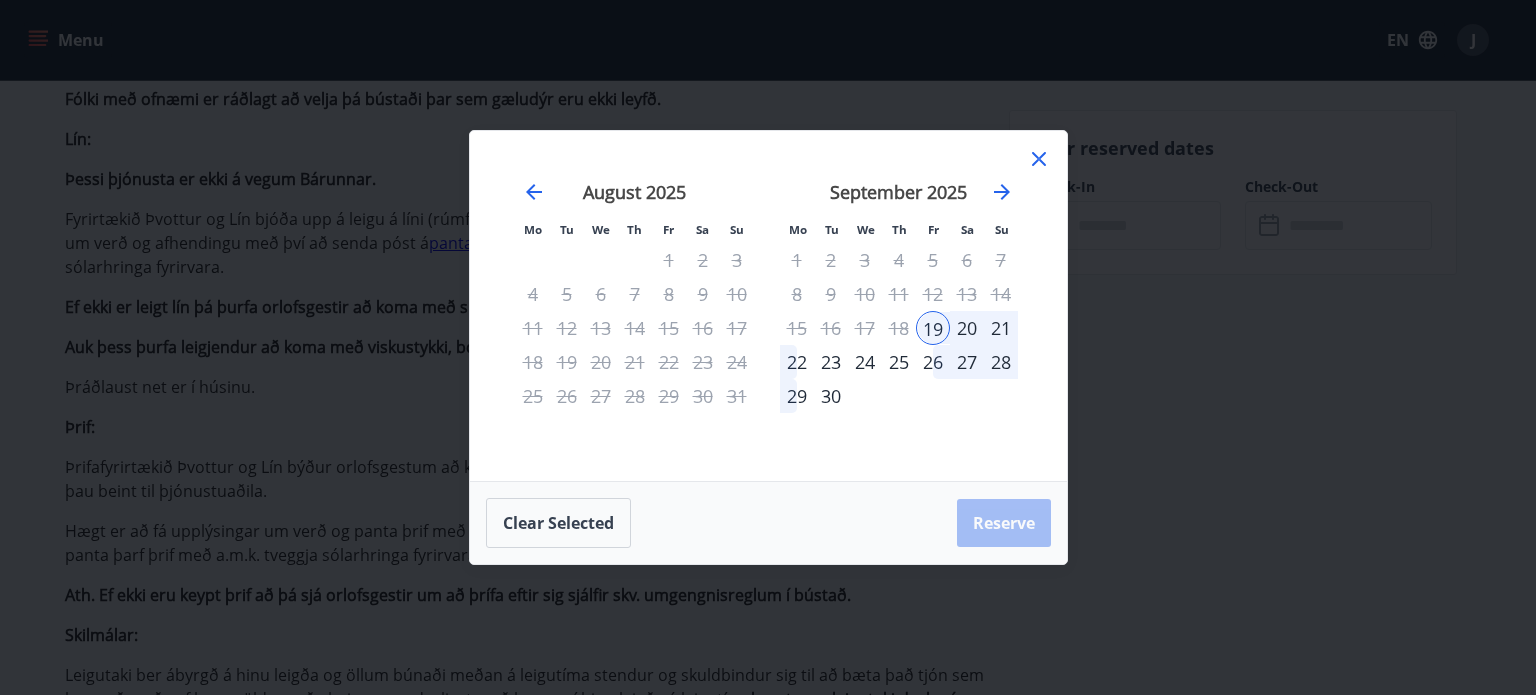 click on "27" at bounding box center (967, 362) 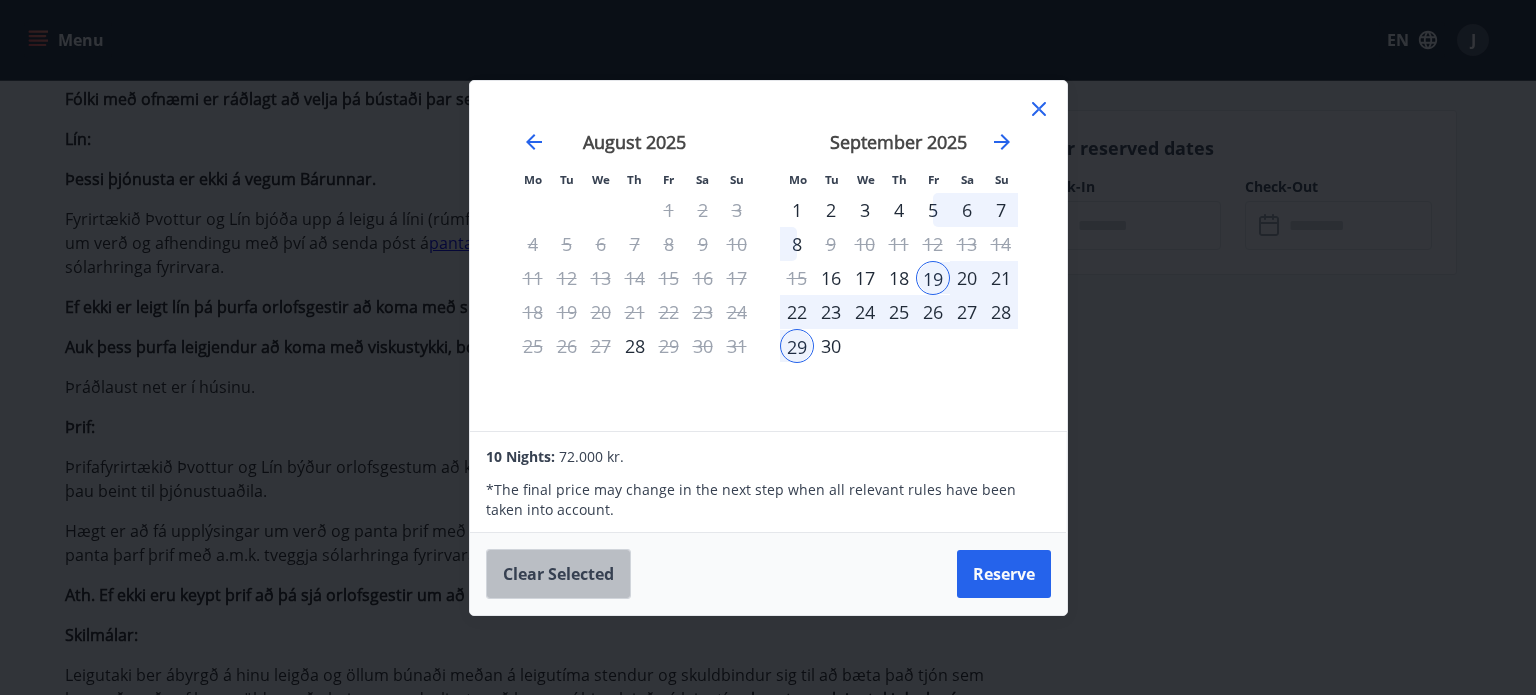 click on "Clear selected" at bounding box center (558, 574) 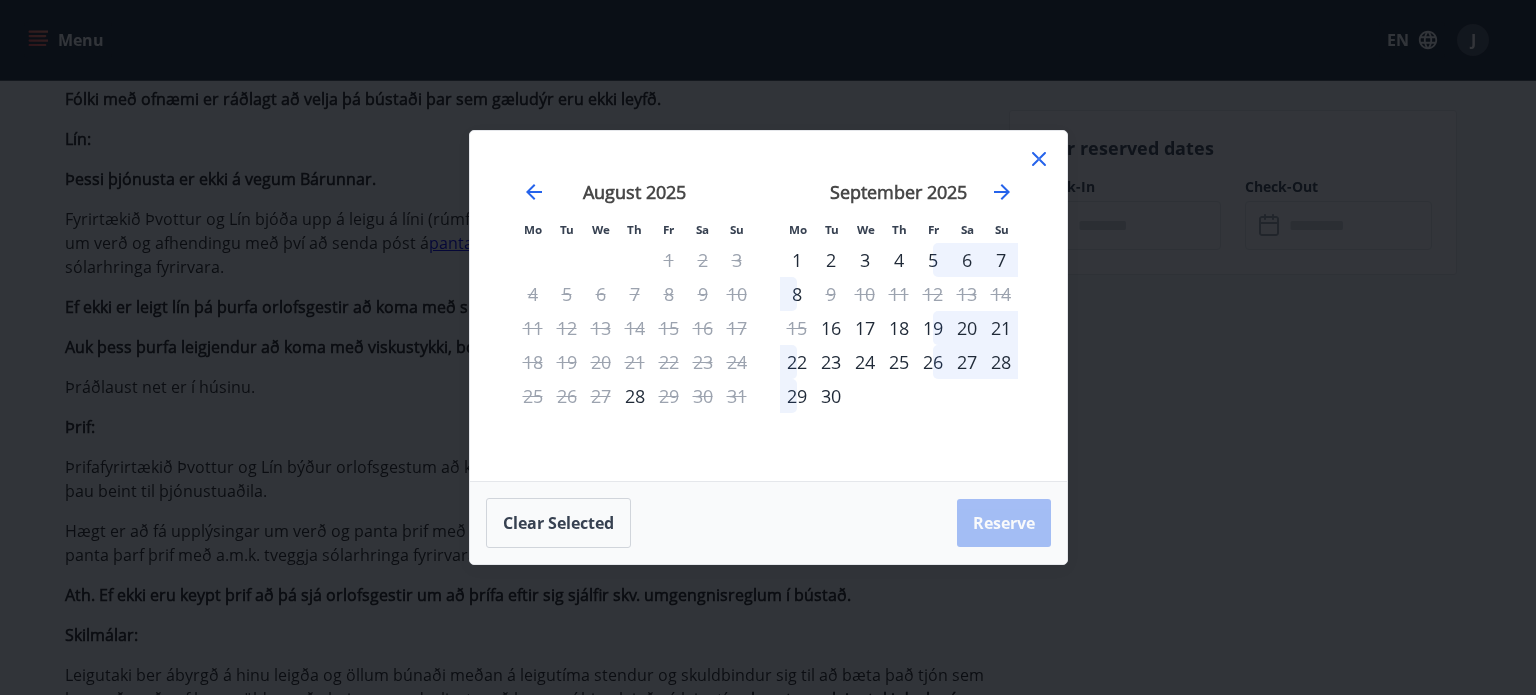 click on "26" at bounding box center (933, 362) 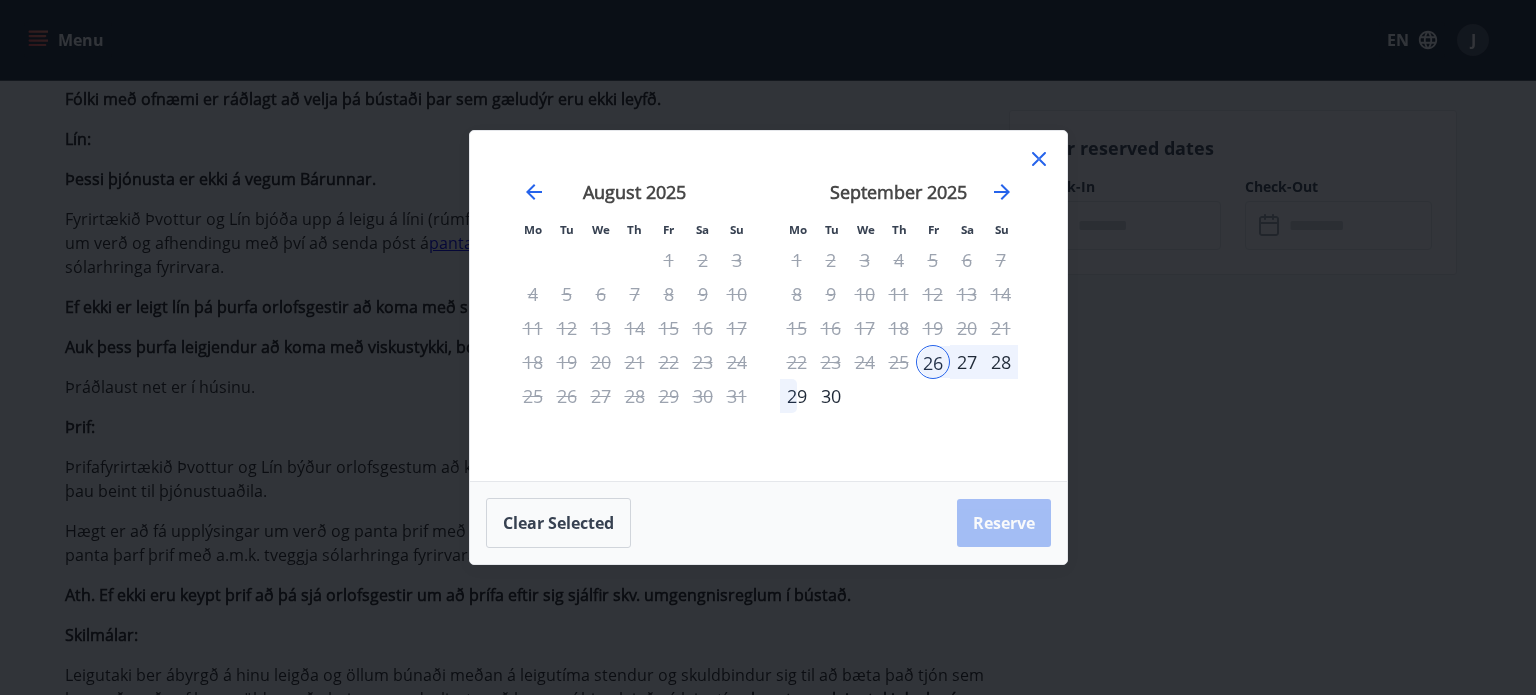click on "29" at bounding box center [797, 396] 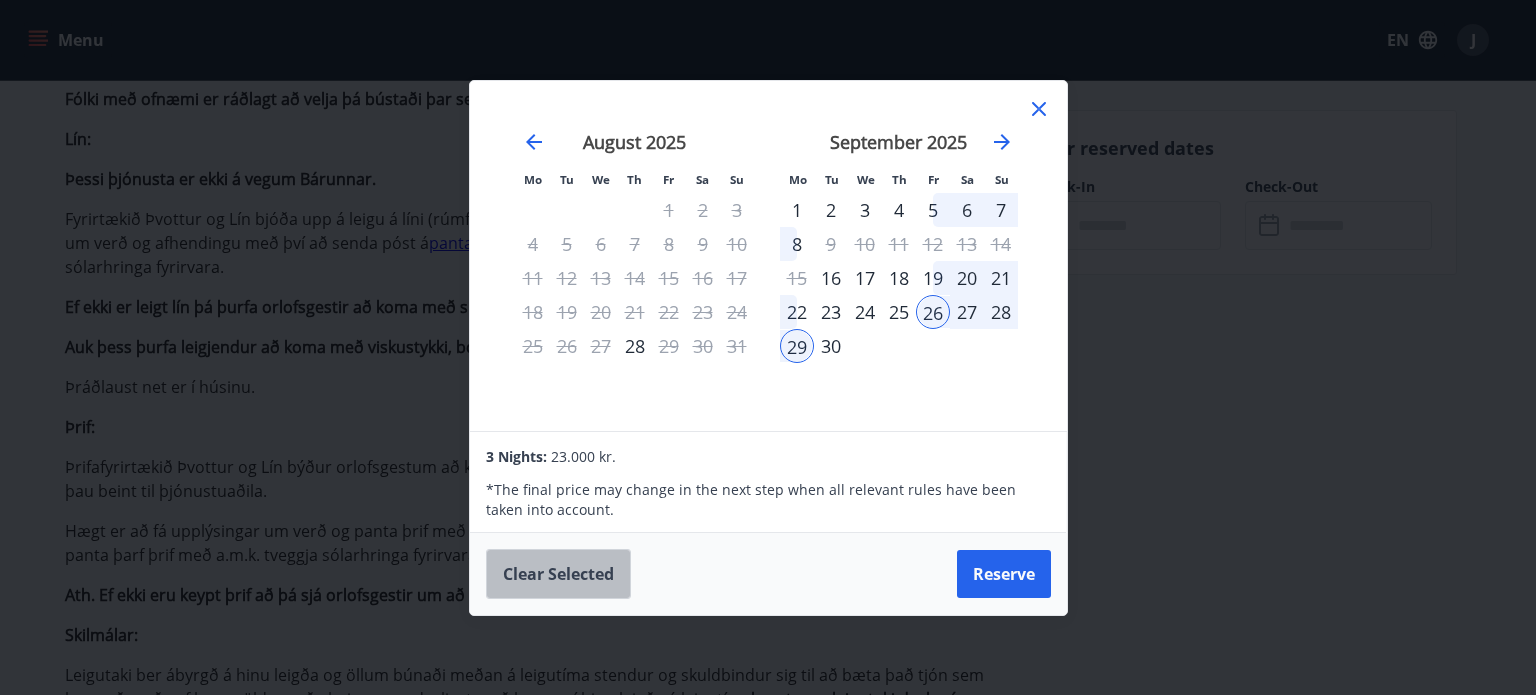 click on "Clear selected" at bounding box center (558, 574) 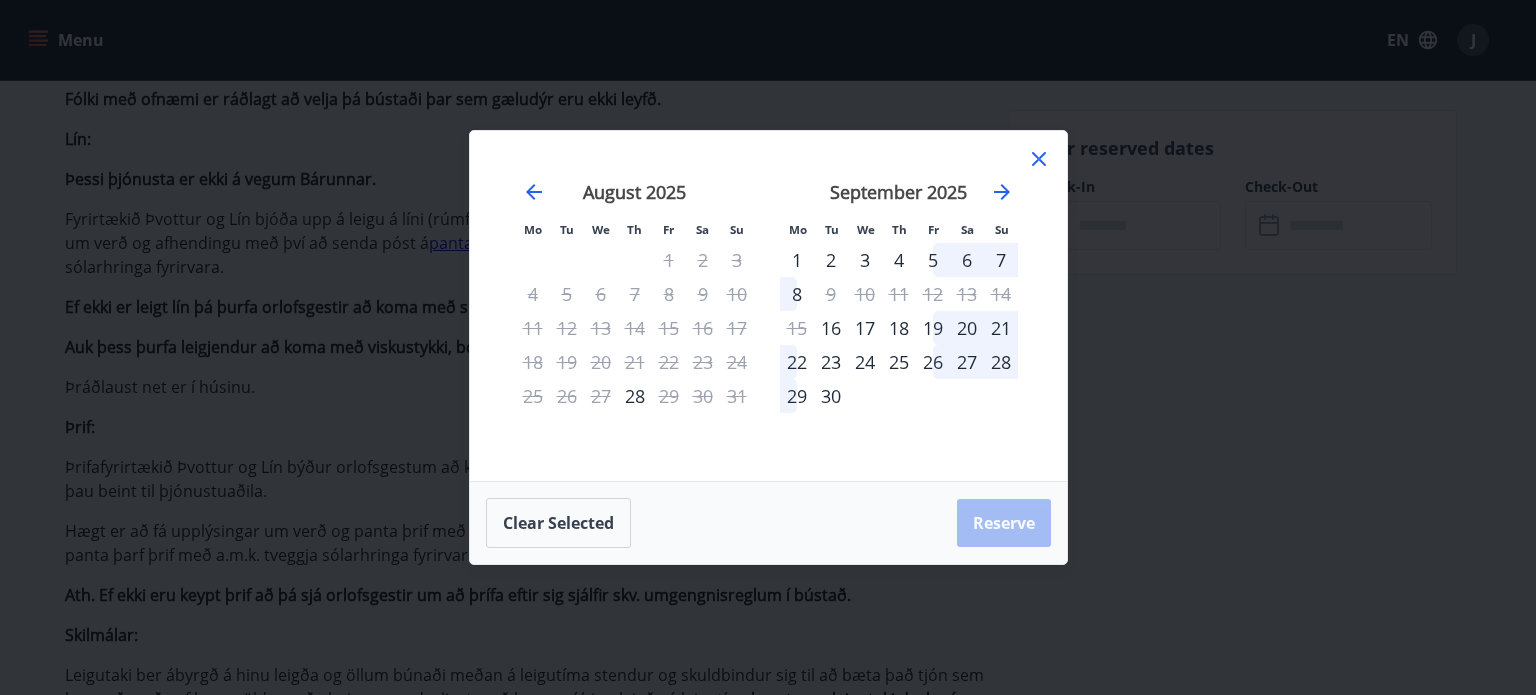click on "19" at bounding box center [933, 328] 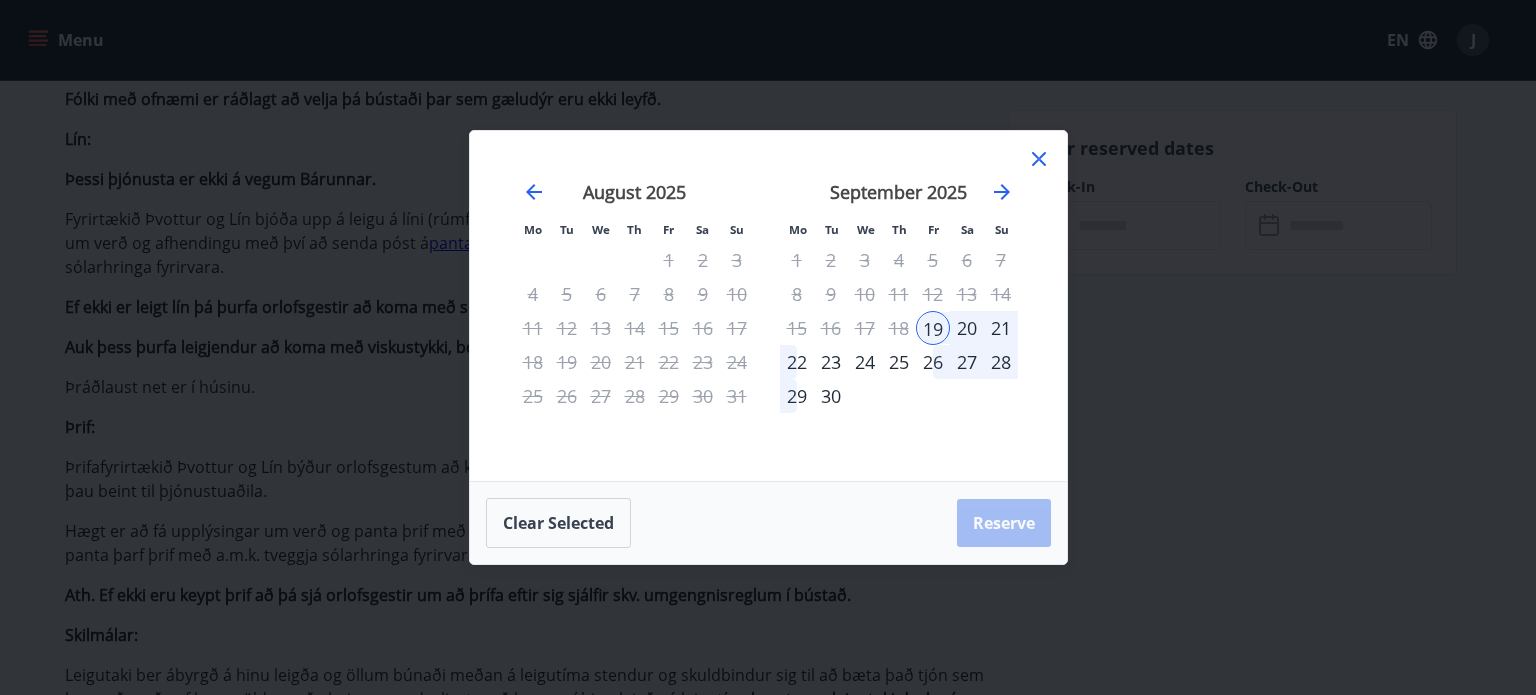 click on "29" at bounding box center [797, 396] 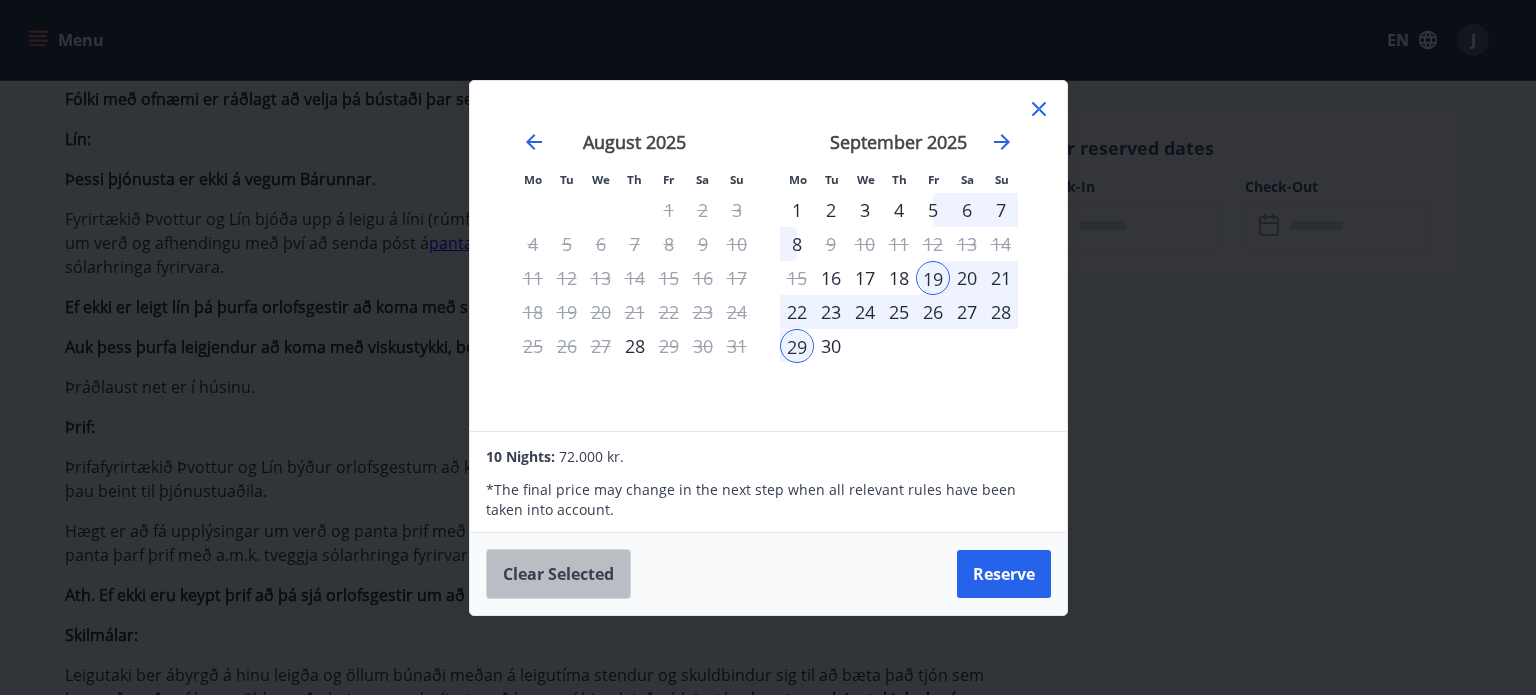 click on "Clear selected" at bounding box center [558, 574] 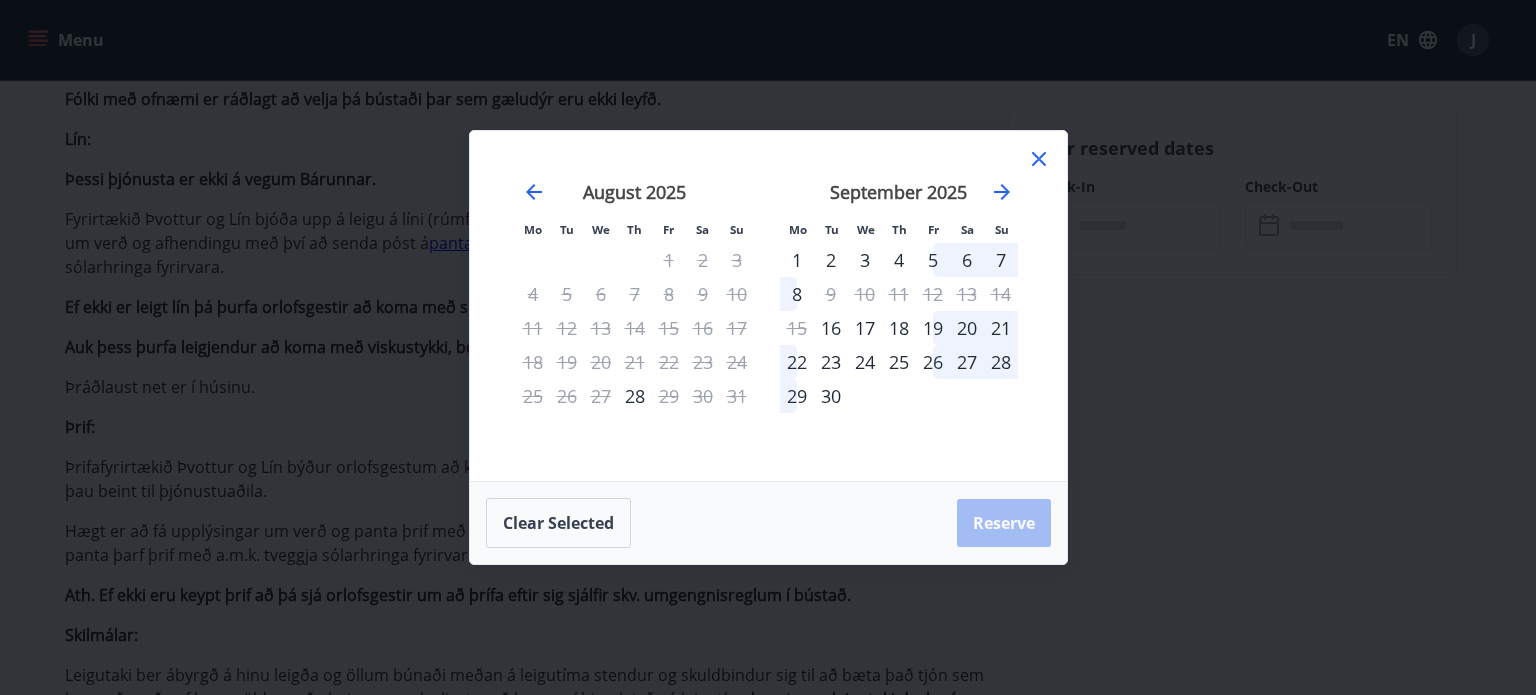 click on "19" at bounding box center [933, 328] 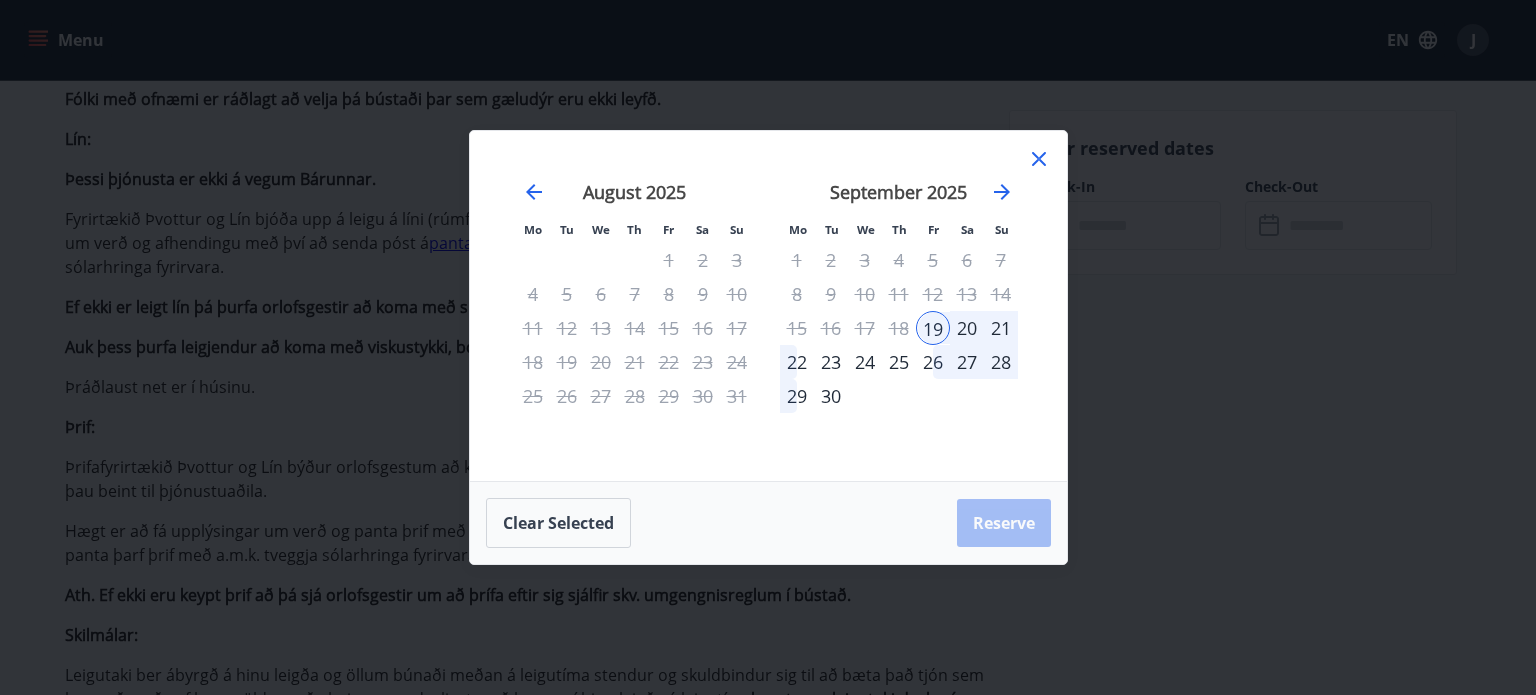 click on "28" at bounding box center (1001, 362) 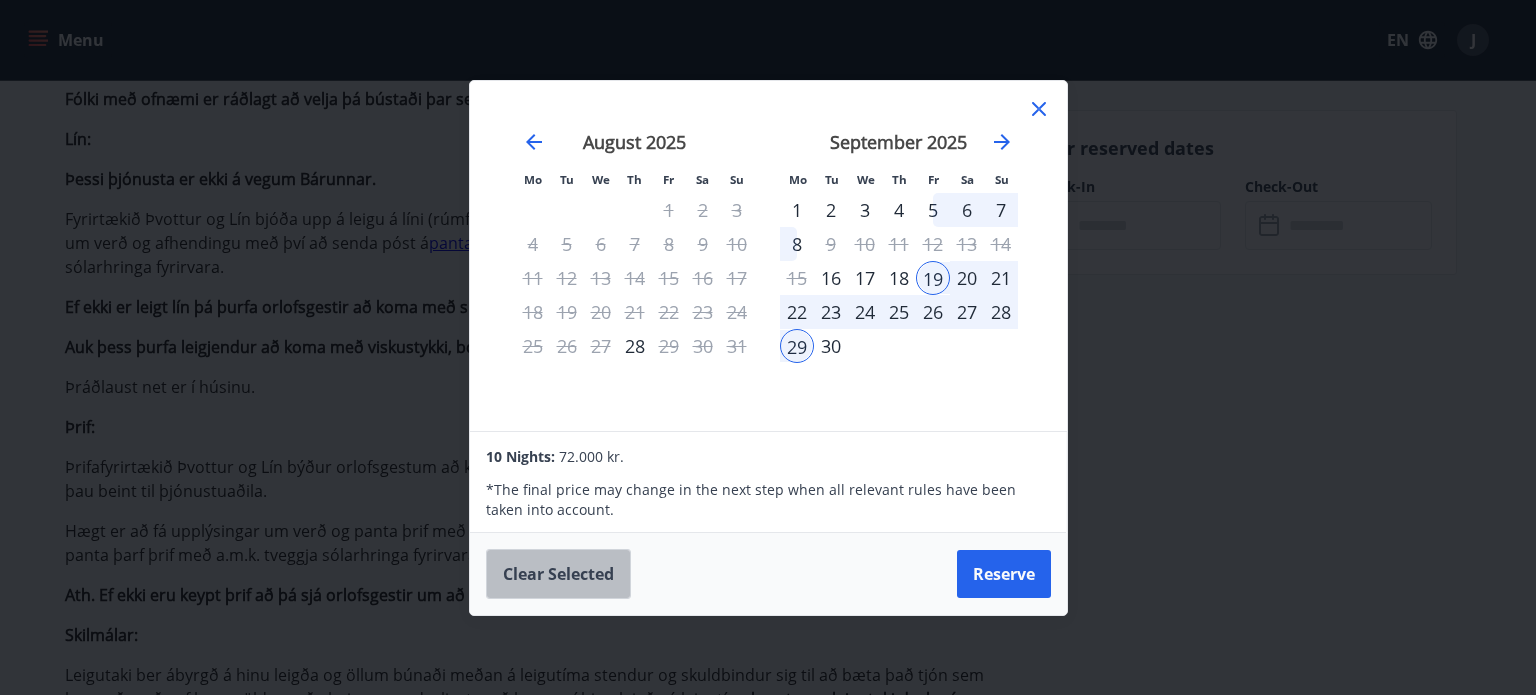 click on "Clear selected" at bounding box center (558, 574) 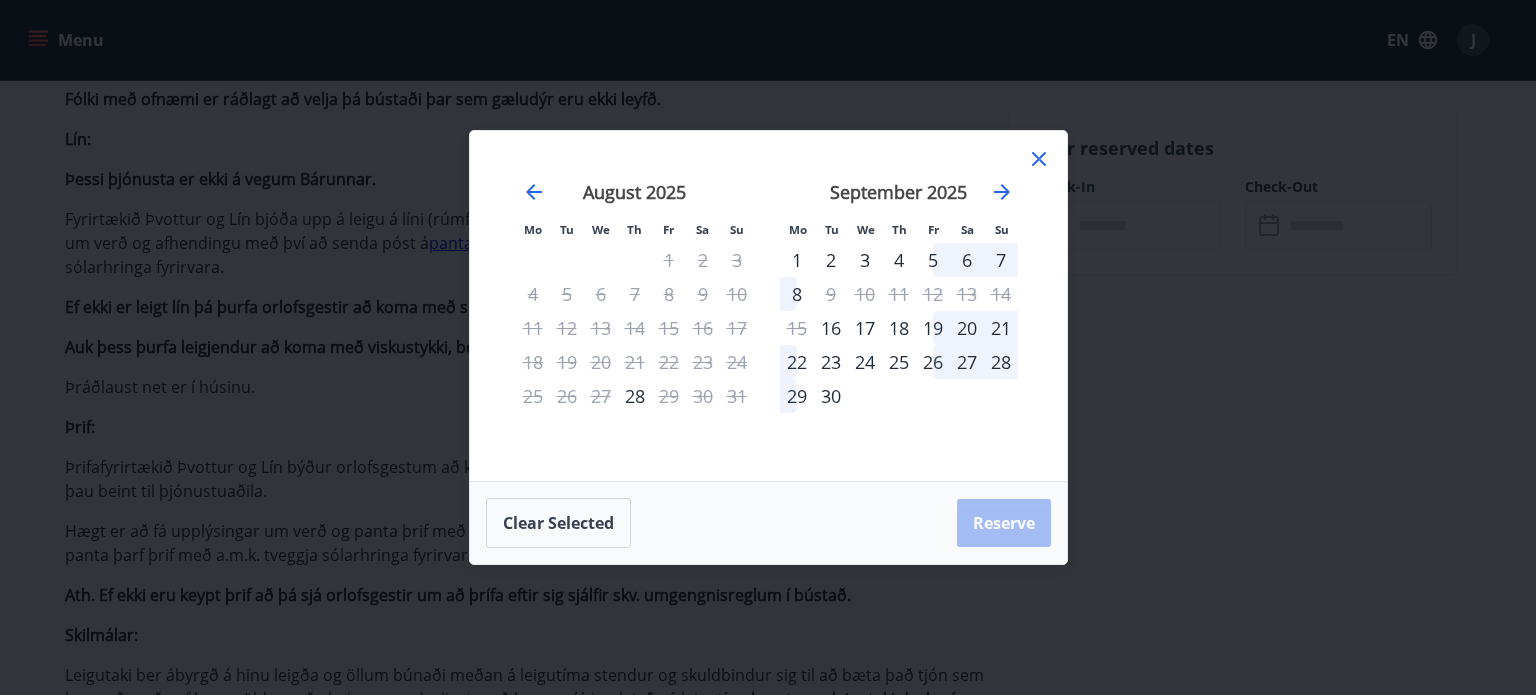 click on "19" at bounding box center (933, 328) 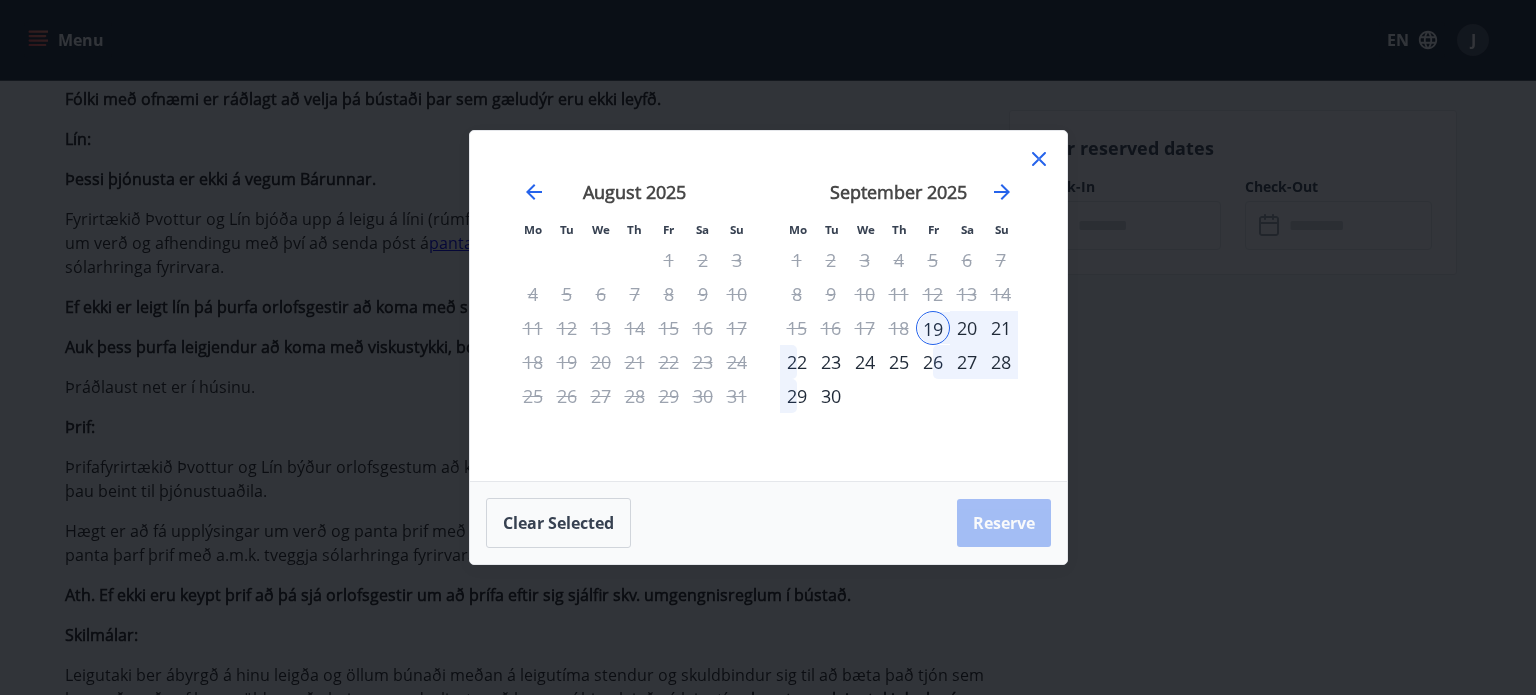 click on "26" at bounding box center [933, 362] 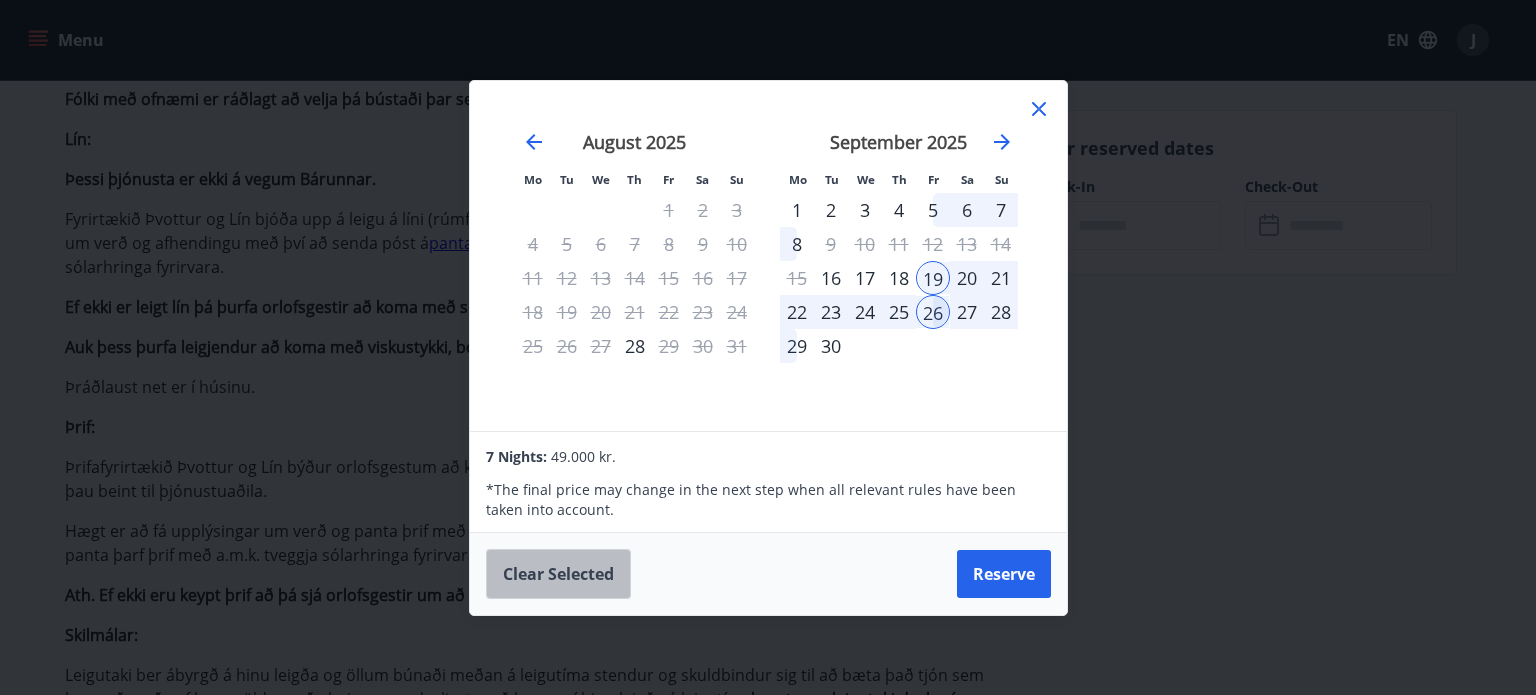 click on "Clear selected" at bounding box center (558, 574) 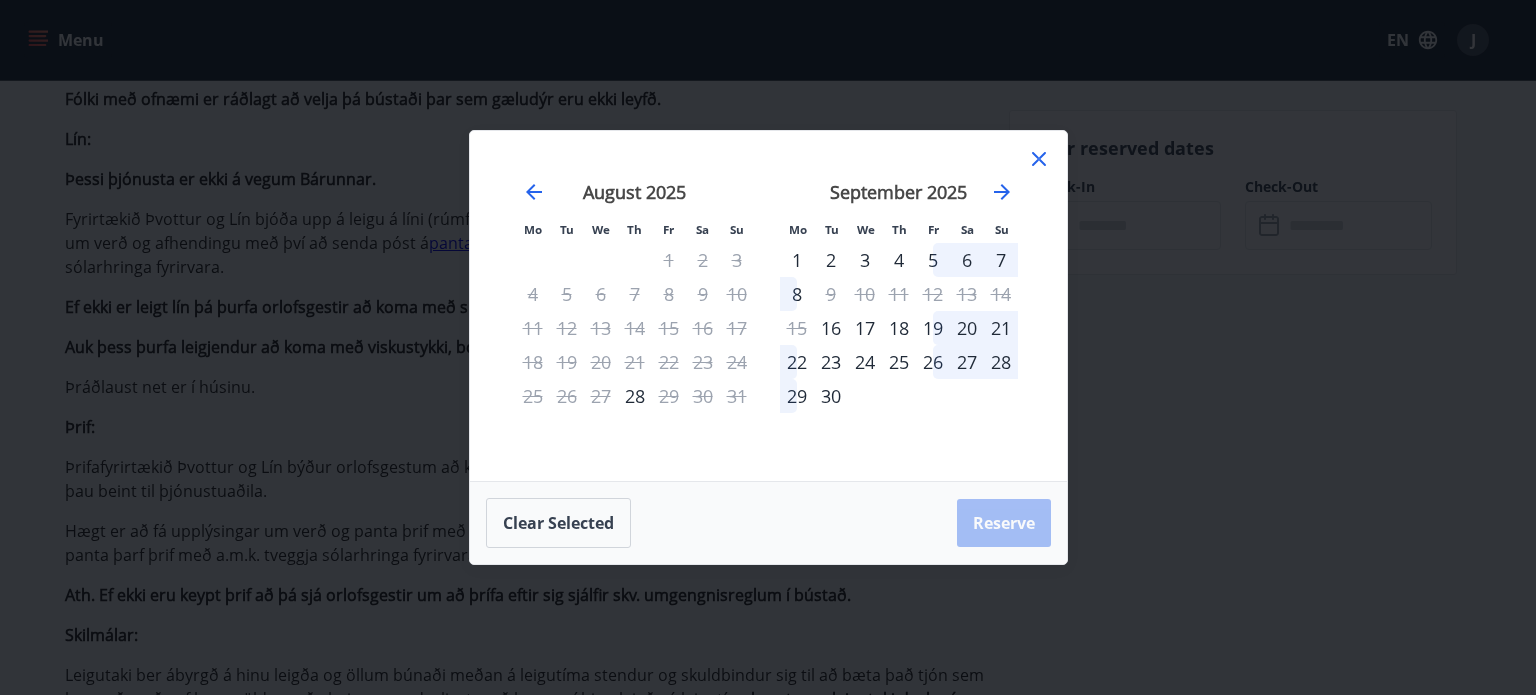 click on "22" at bounding box center [797, 362] 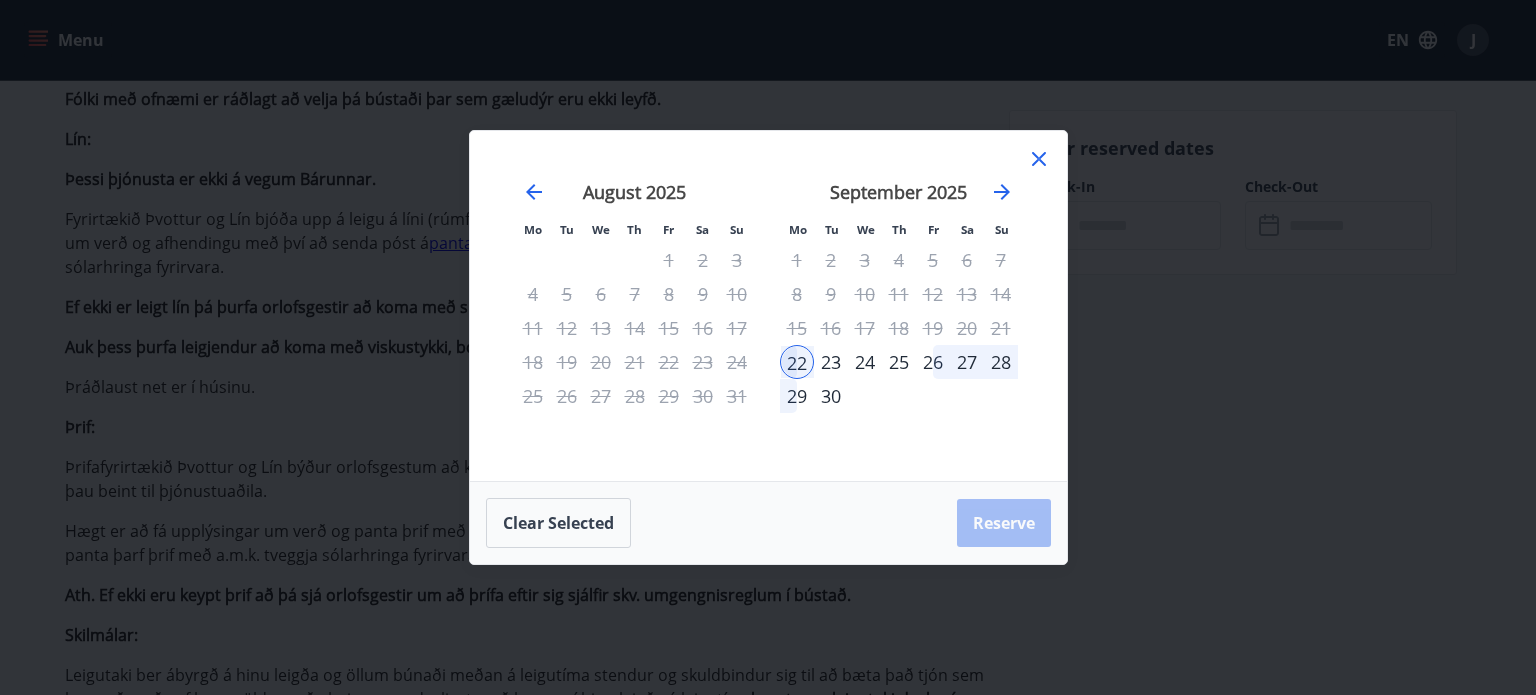 click on "29" at bounding box center [797, 396] 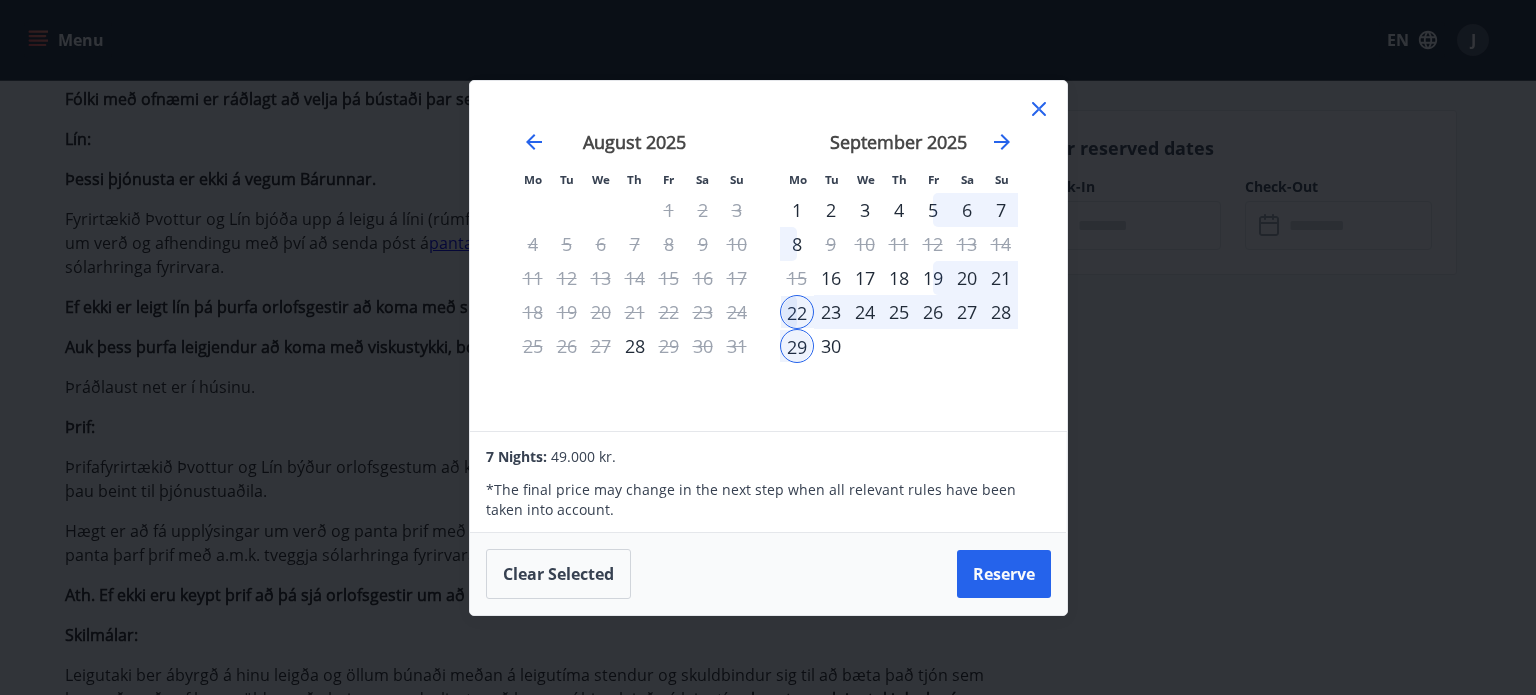click 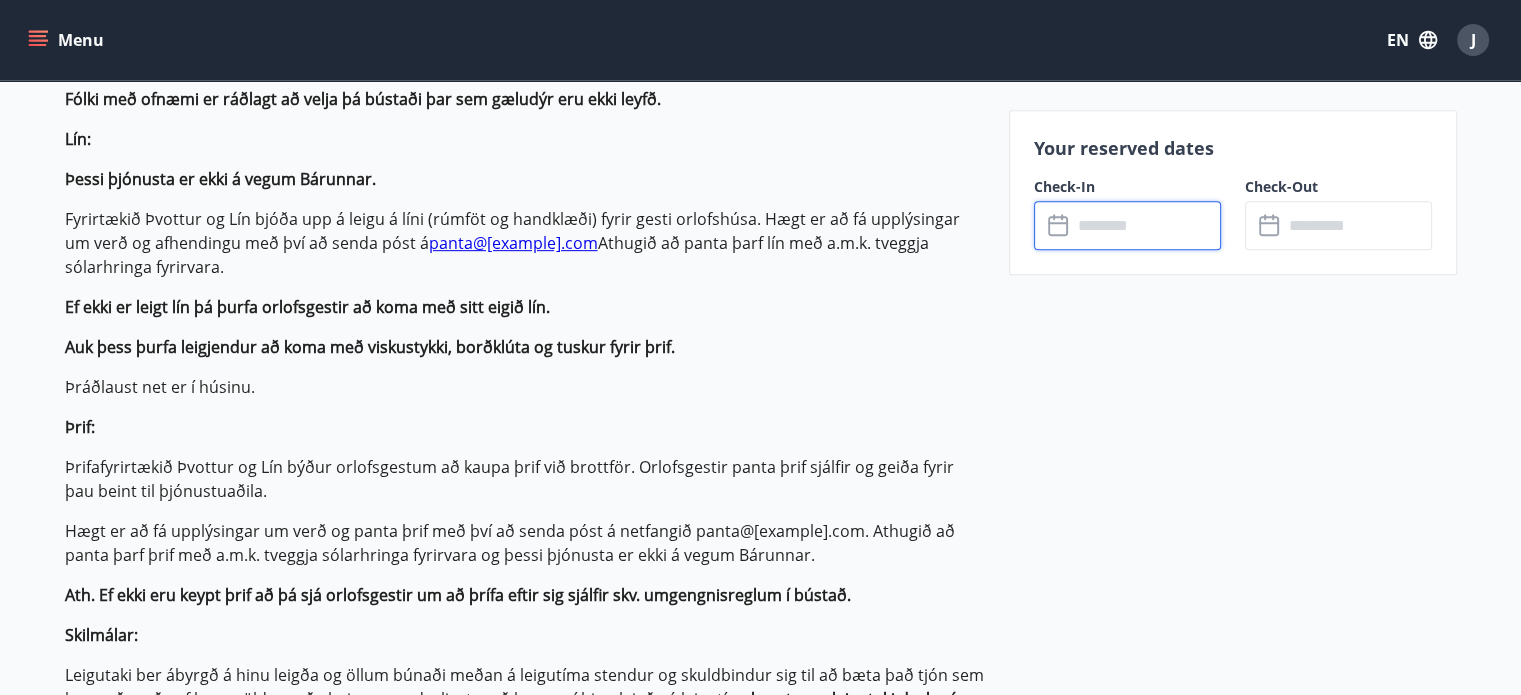 click at bounding box center [1146, 225] 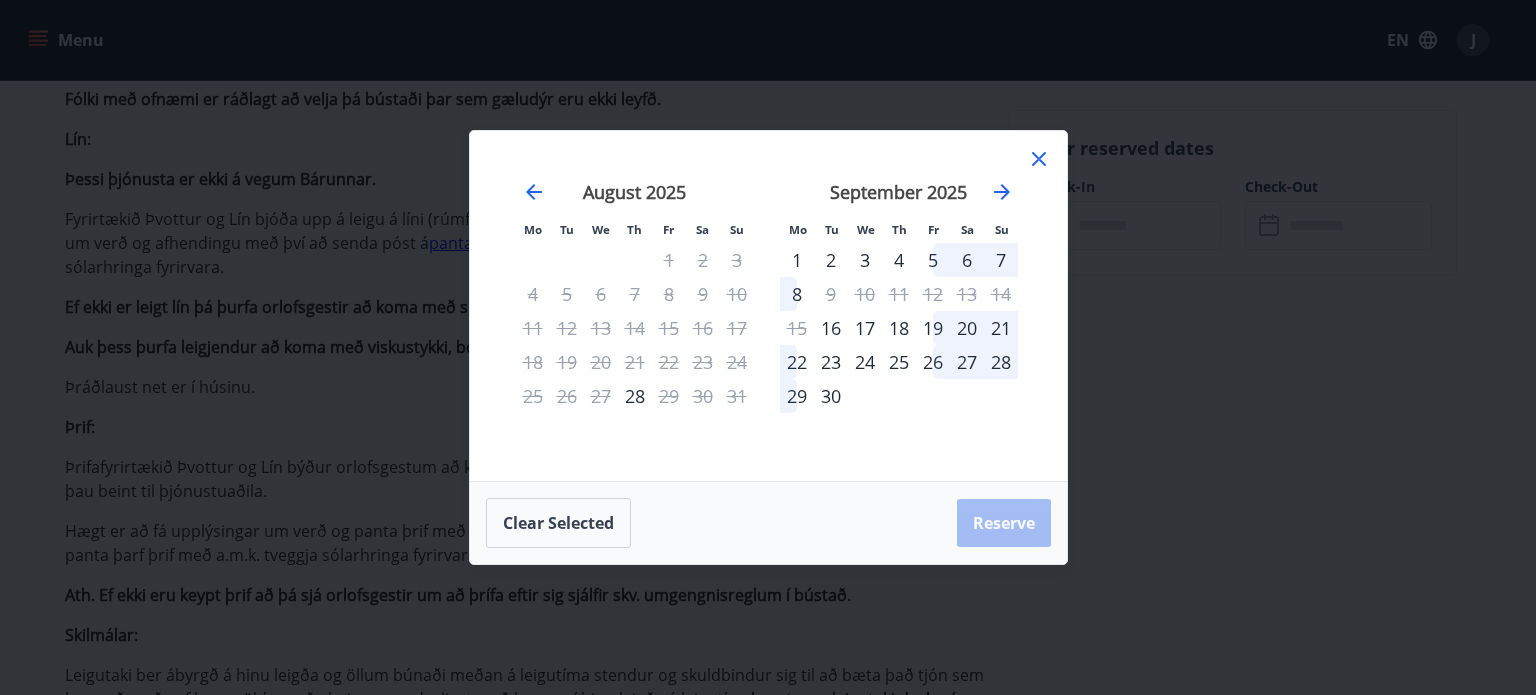 click on "22" at bounding box center [797, 362] 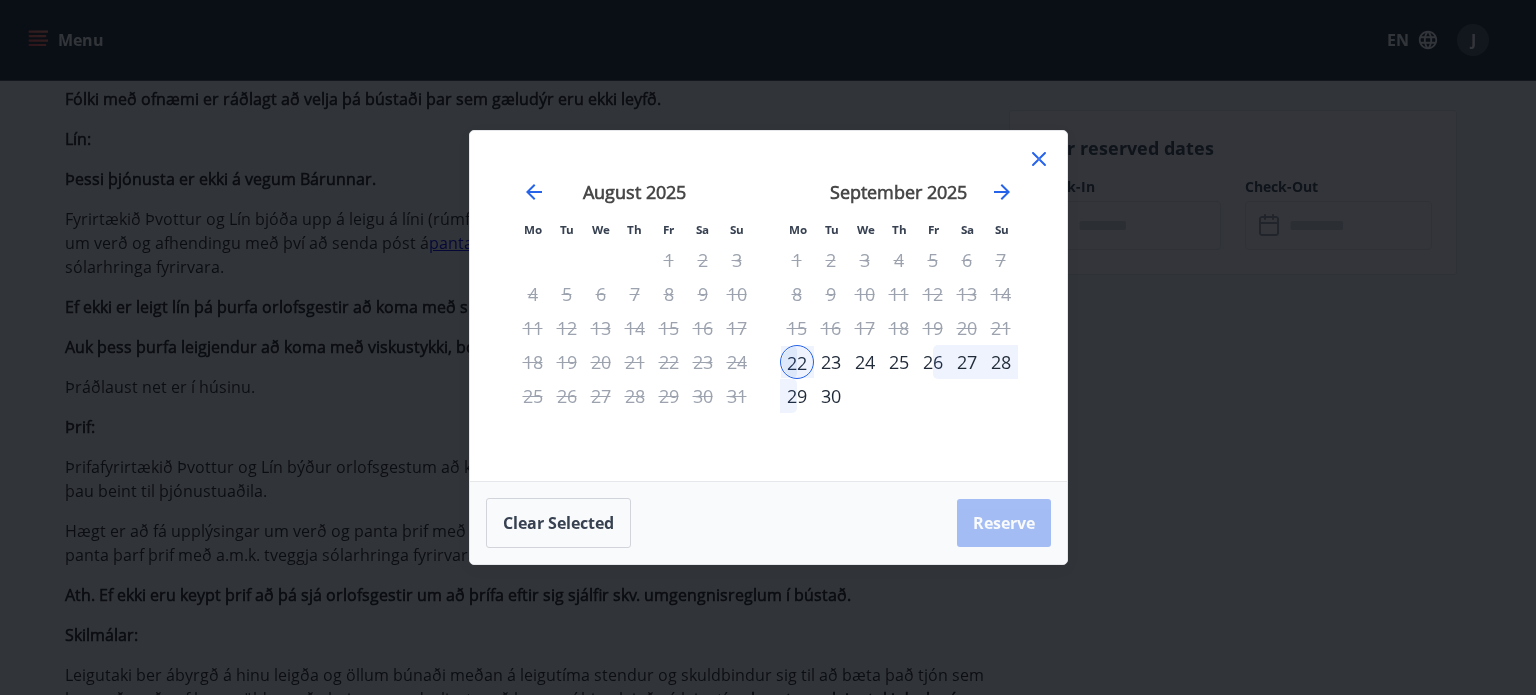 click on "29" at bounding box center [797, 396] 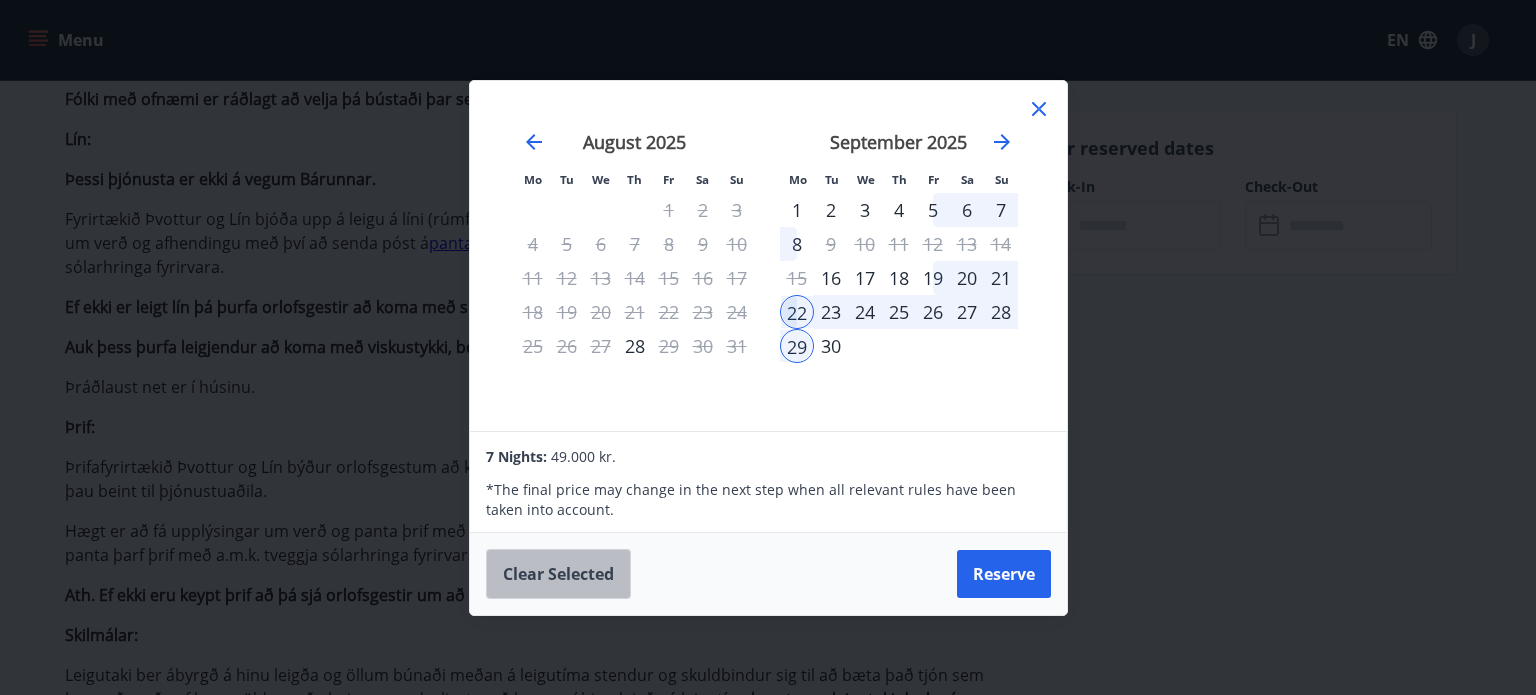 click on "Clear selected" at bounding box center [558, 574] 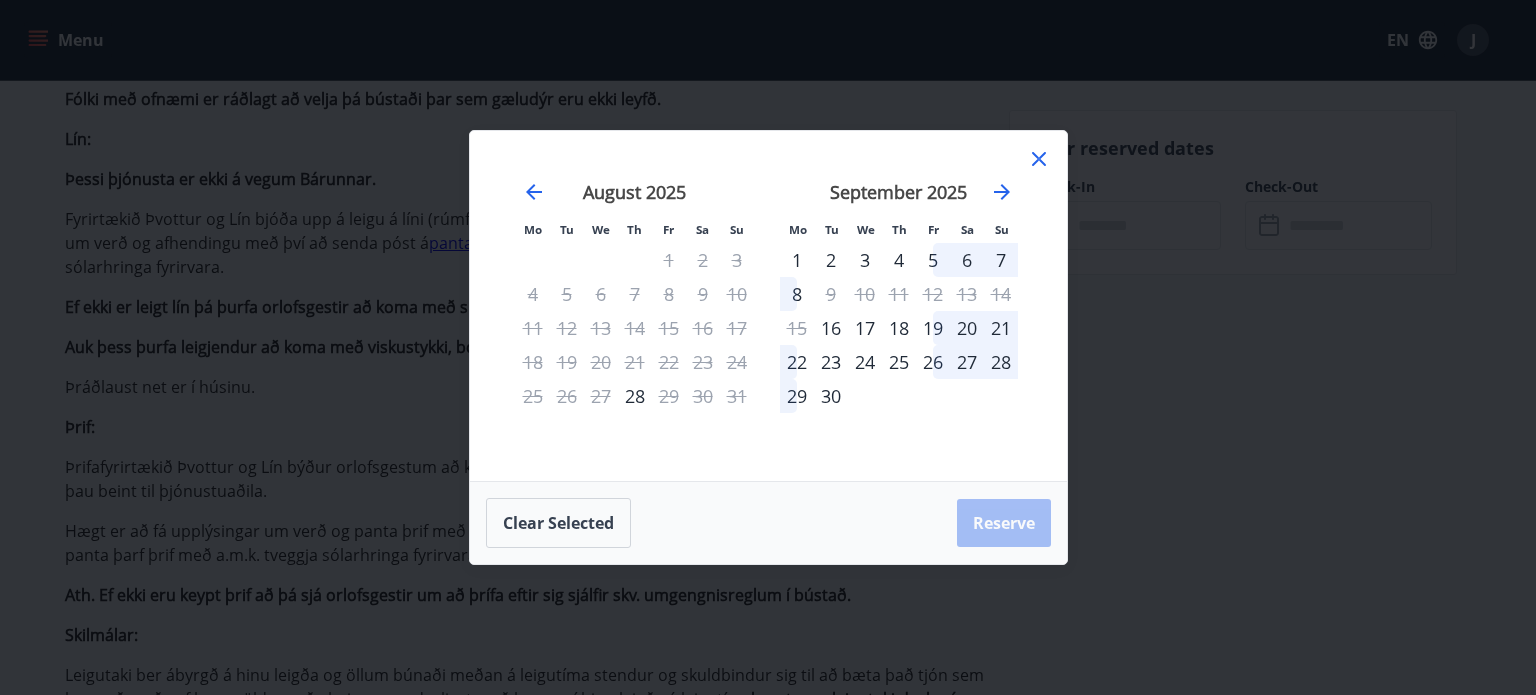 click on "19" at bounding box center [933, 328] 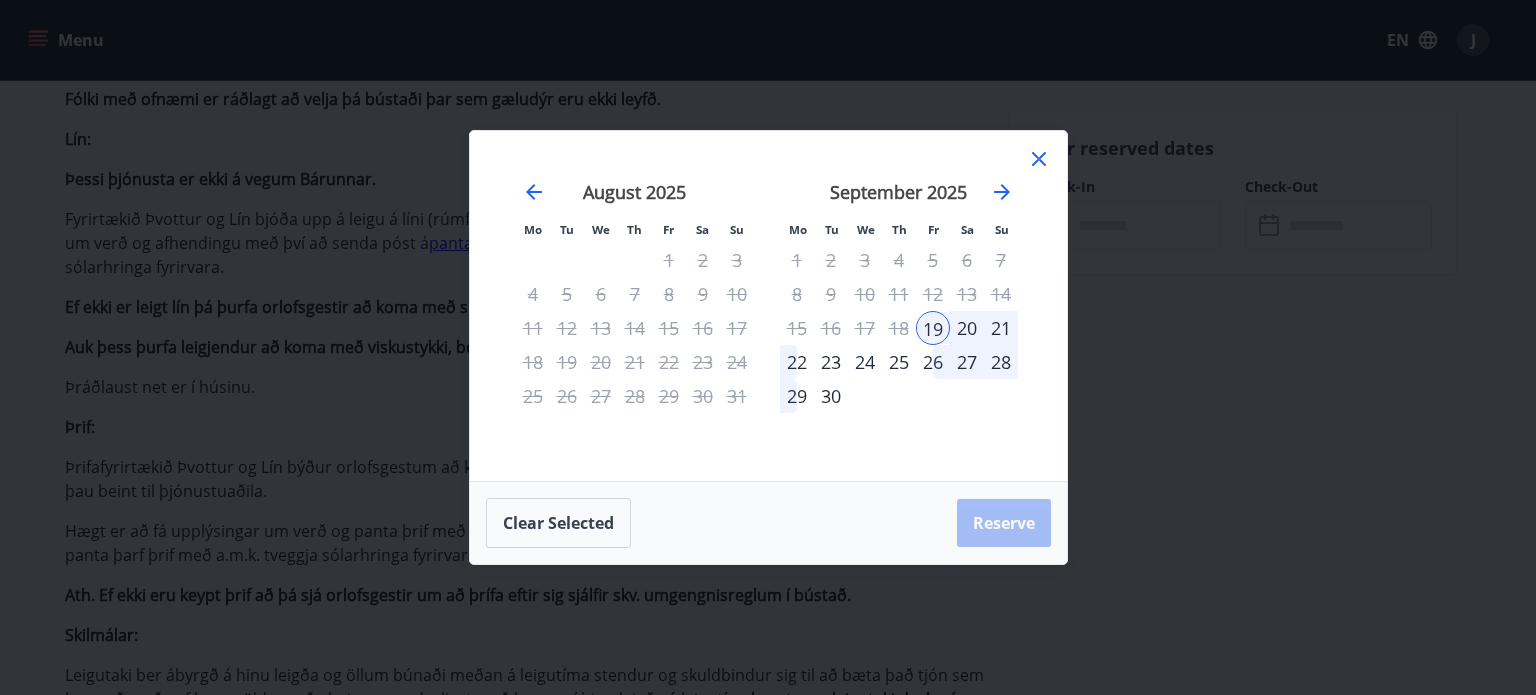 click on "26" at bounding box center (933, 362) 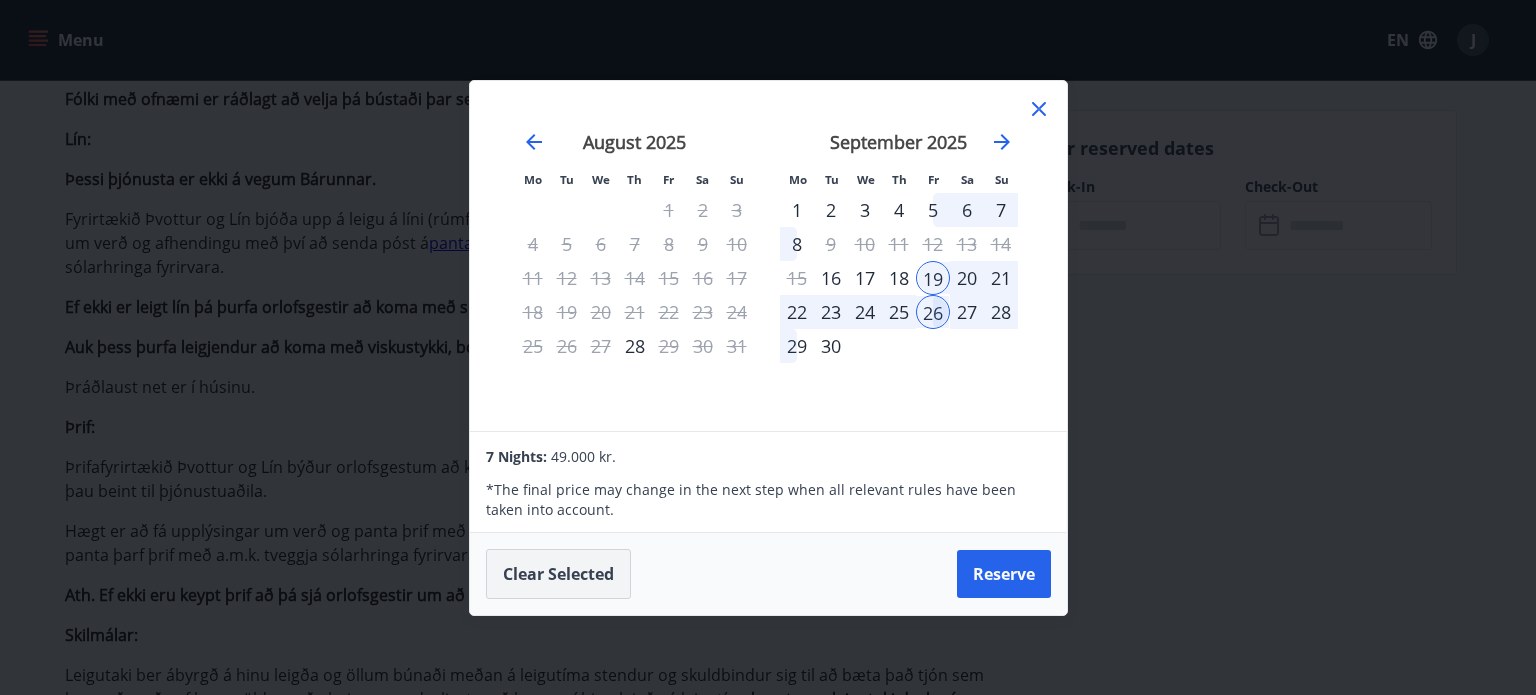 click on "Clear selected" at bounding box center [558, 574] 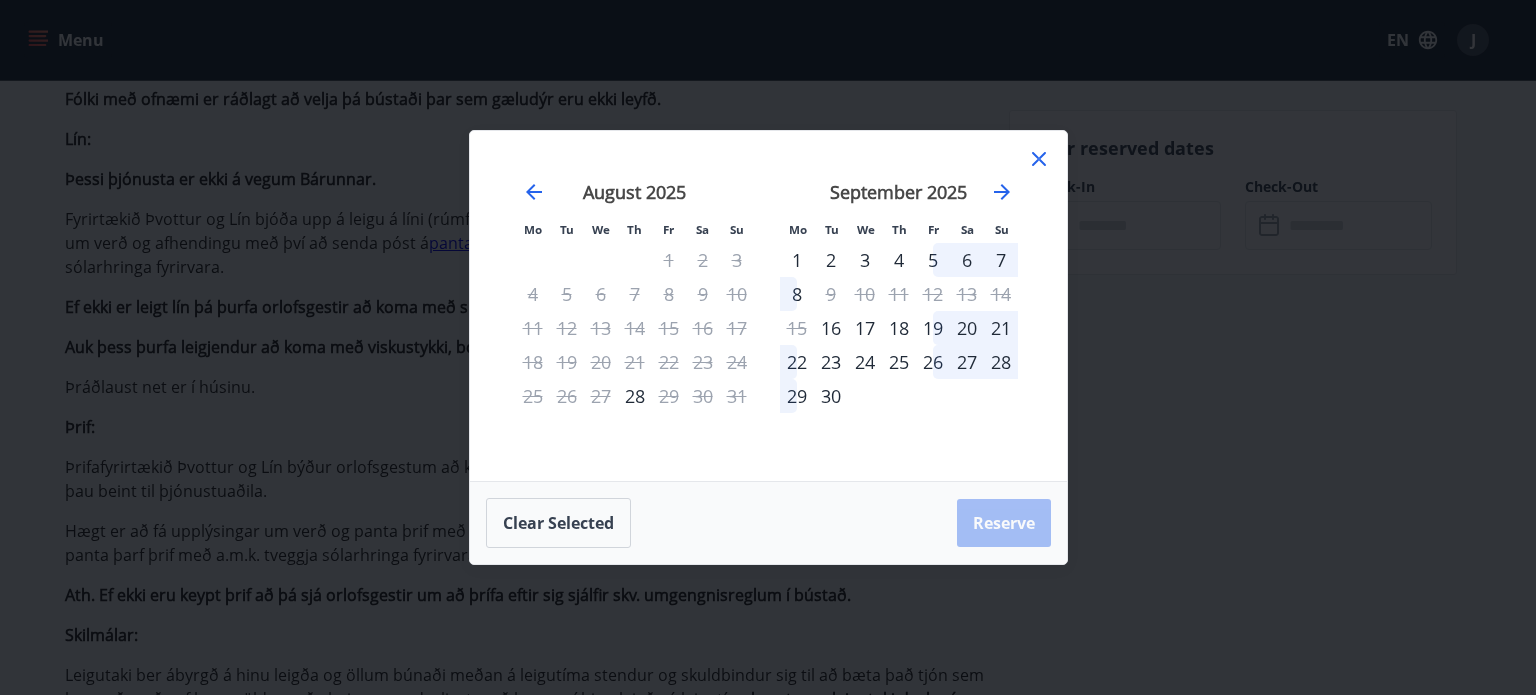 click 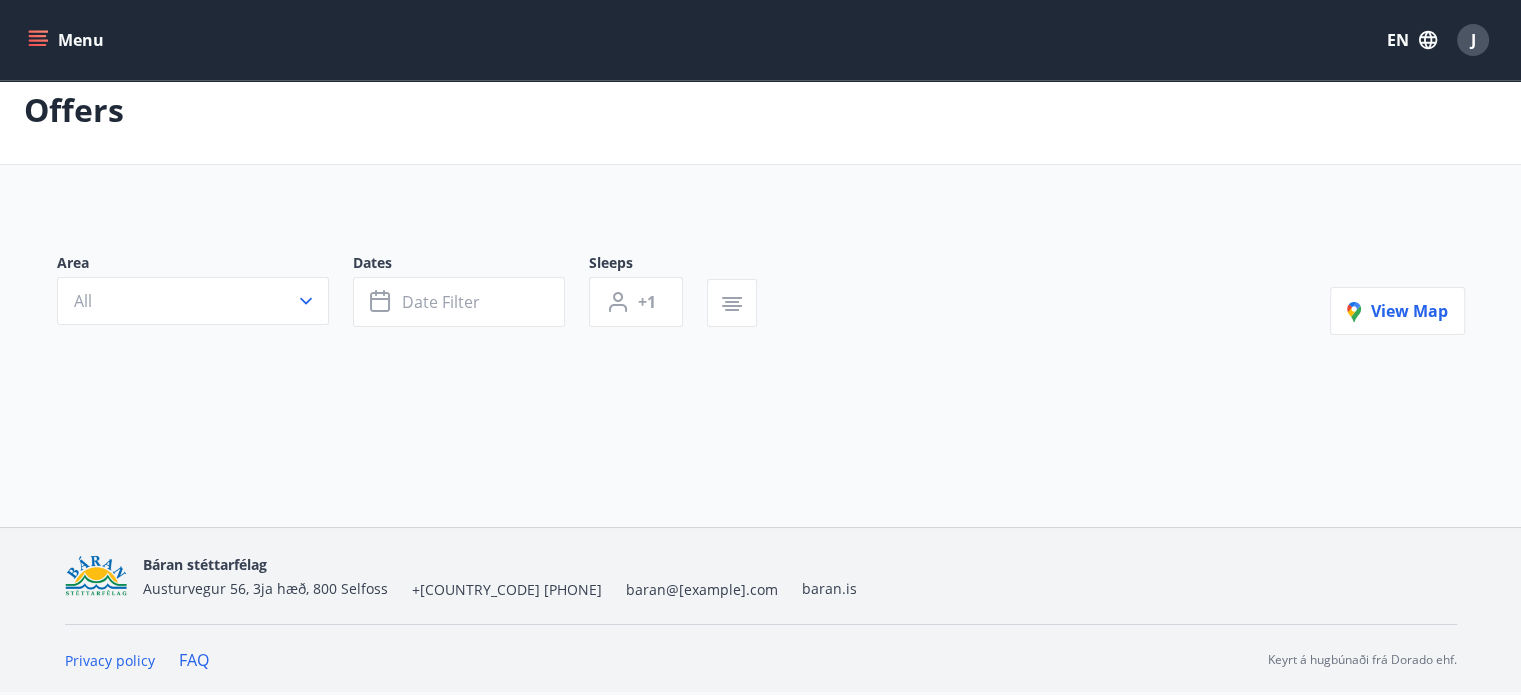 scroll, scrollTop: 0, scrollLeft: 0, axis: both 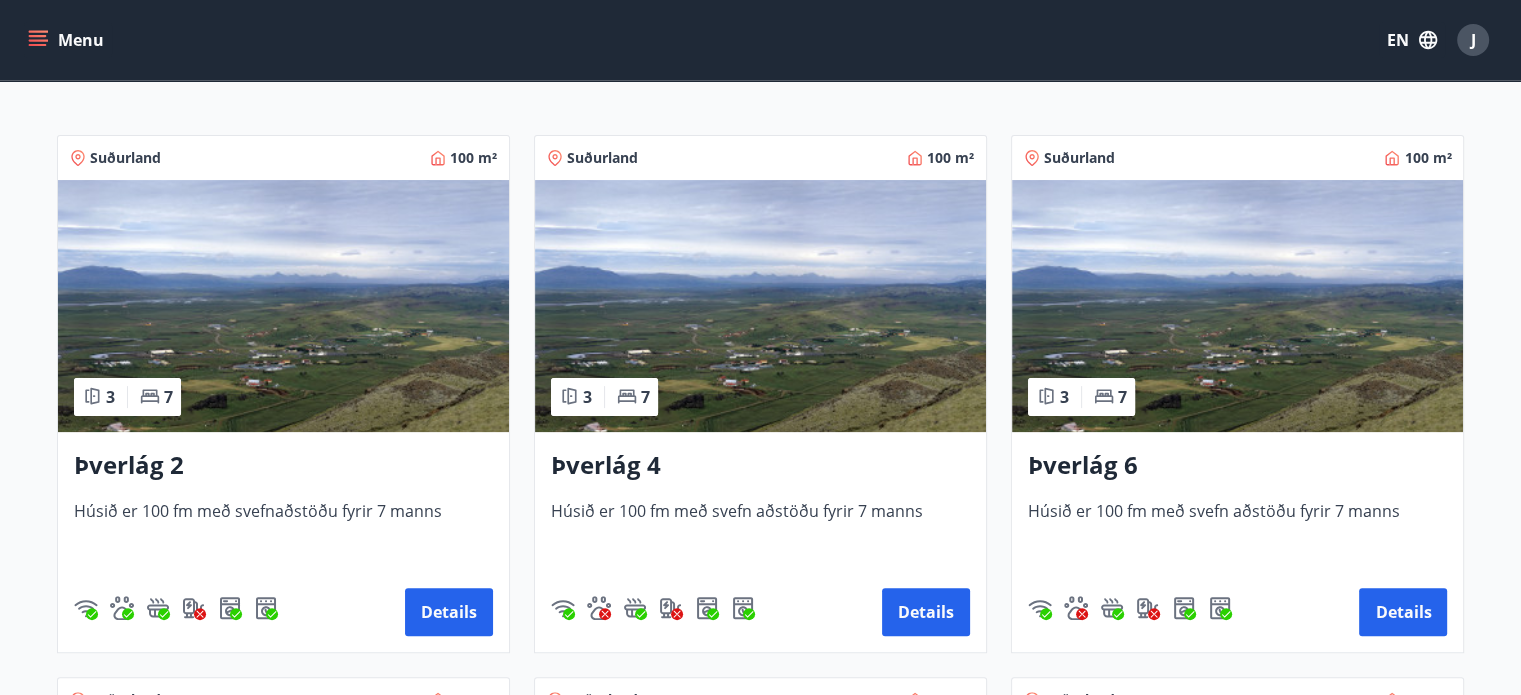 click at bounding box center [760, 306] 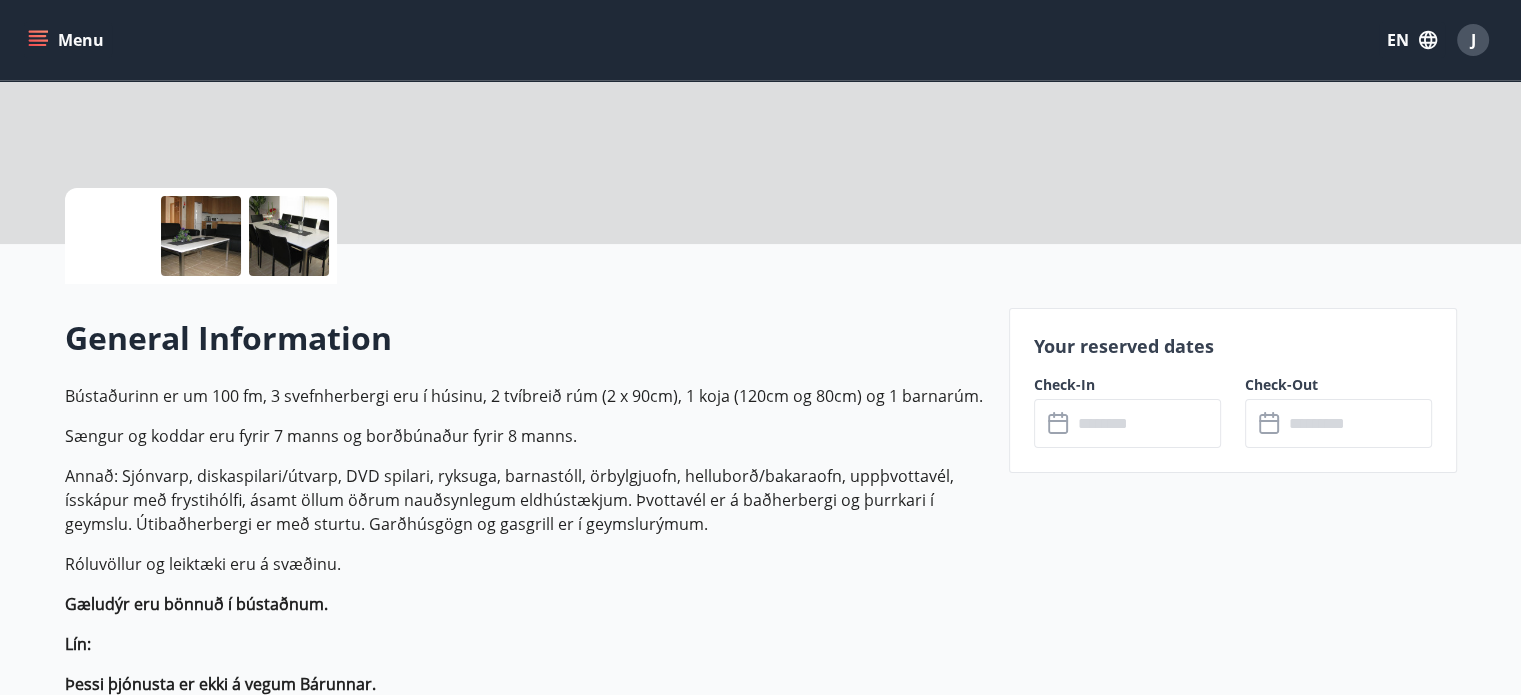 scroll, scrollTop: 0, scrollLeft: 0, axis: both 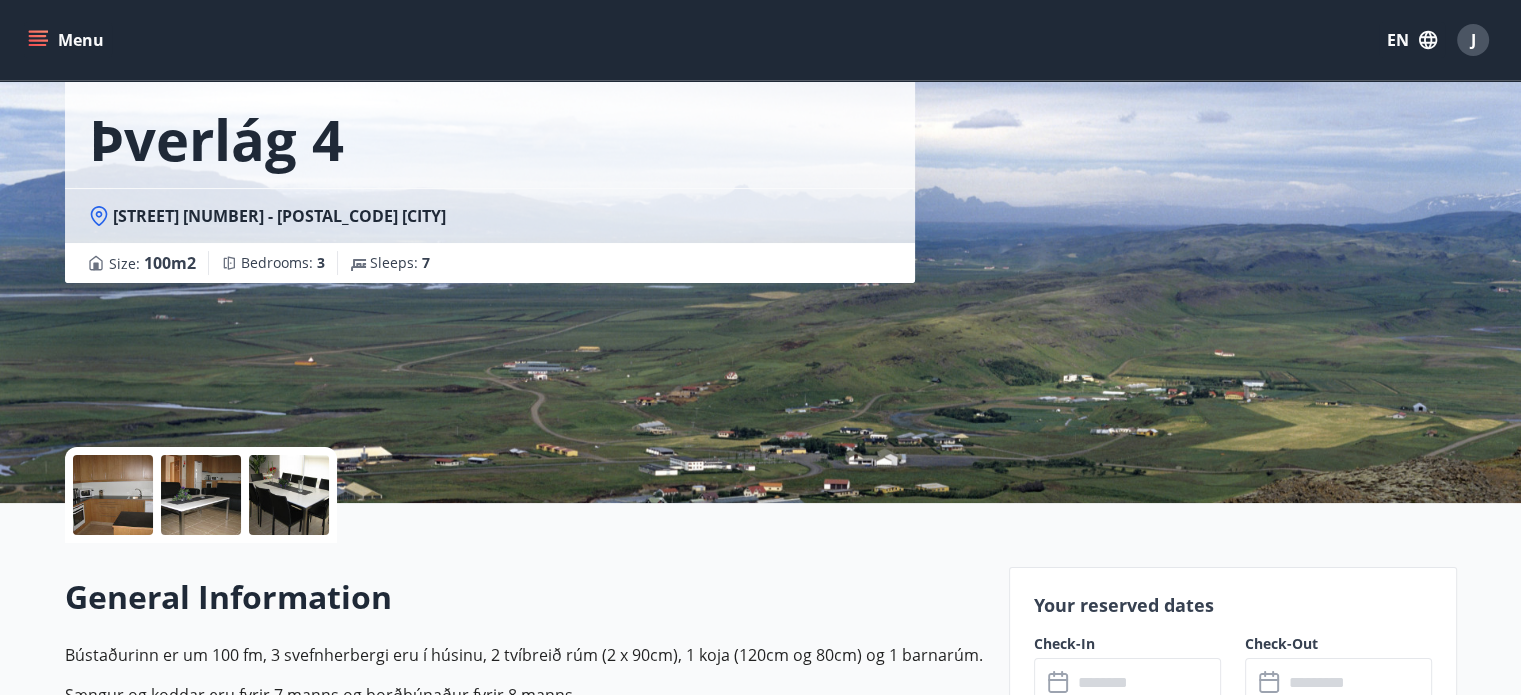 click 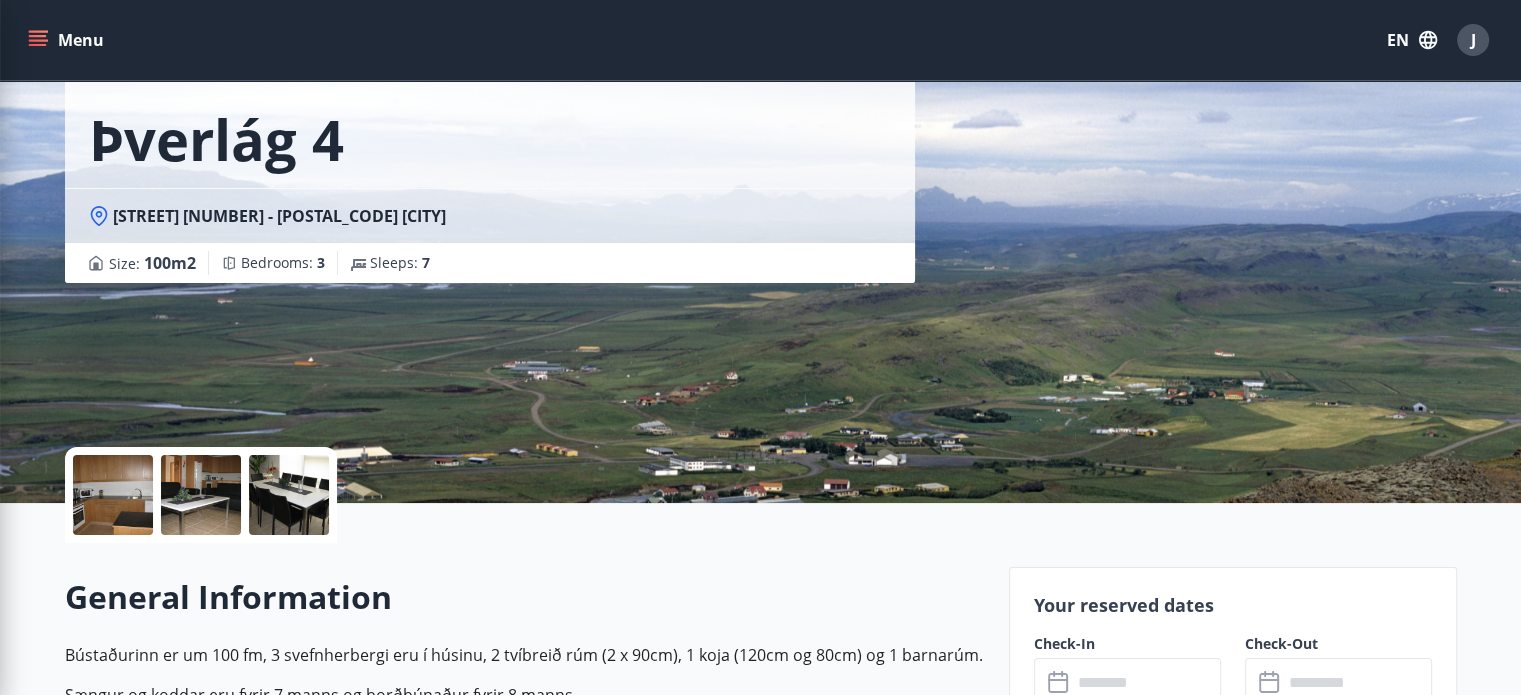 click on "[STREET] [STREET] - [POSTAL_CODE] [CITY] Size : 100 m2 Bedrooms : 3 Sleeps : 7" at bounding box center (529, 203) 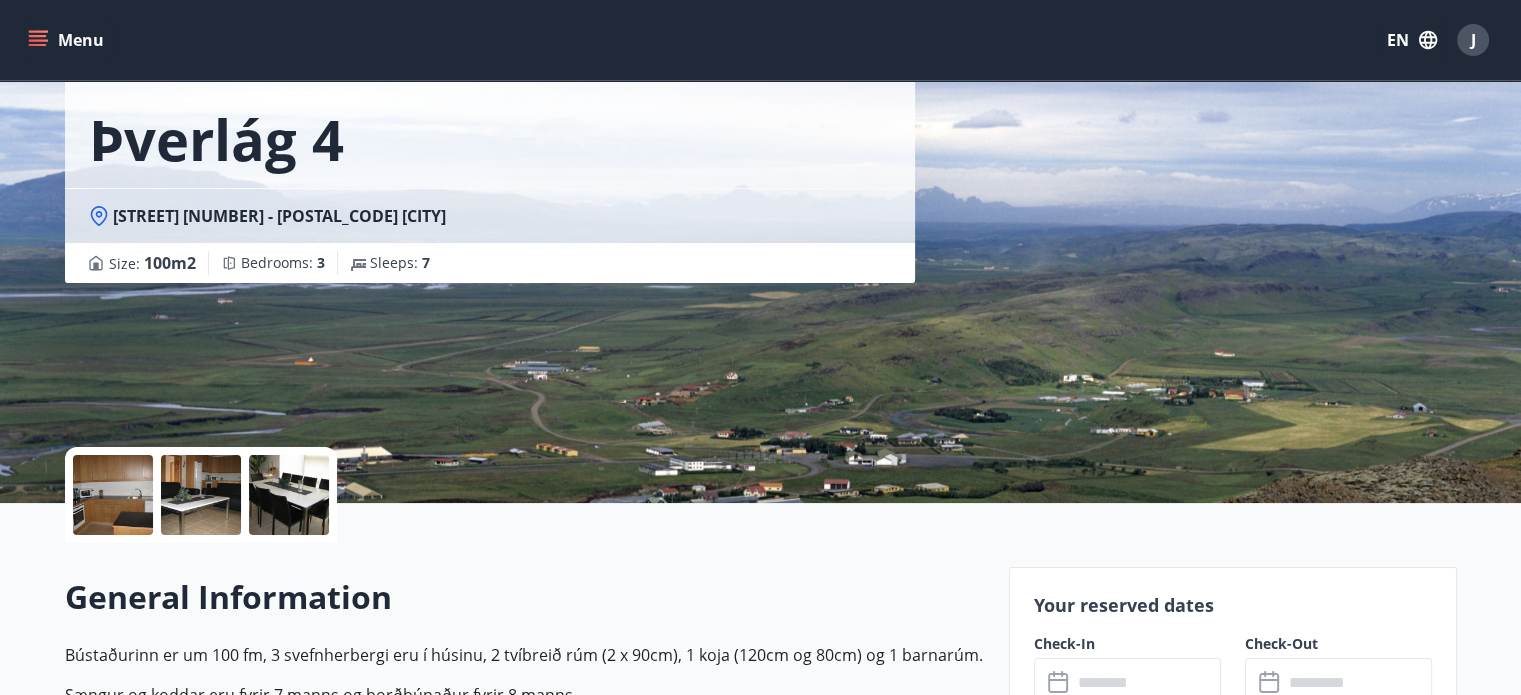 click 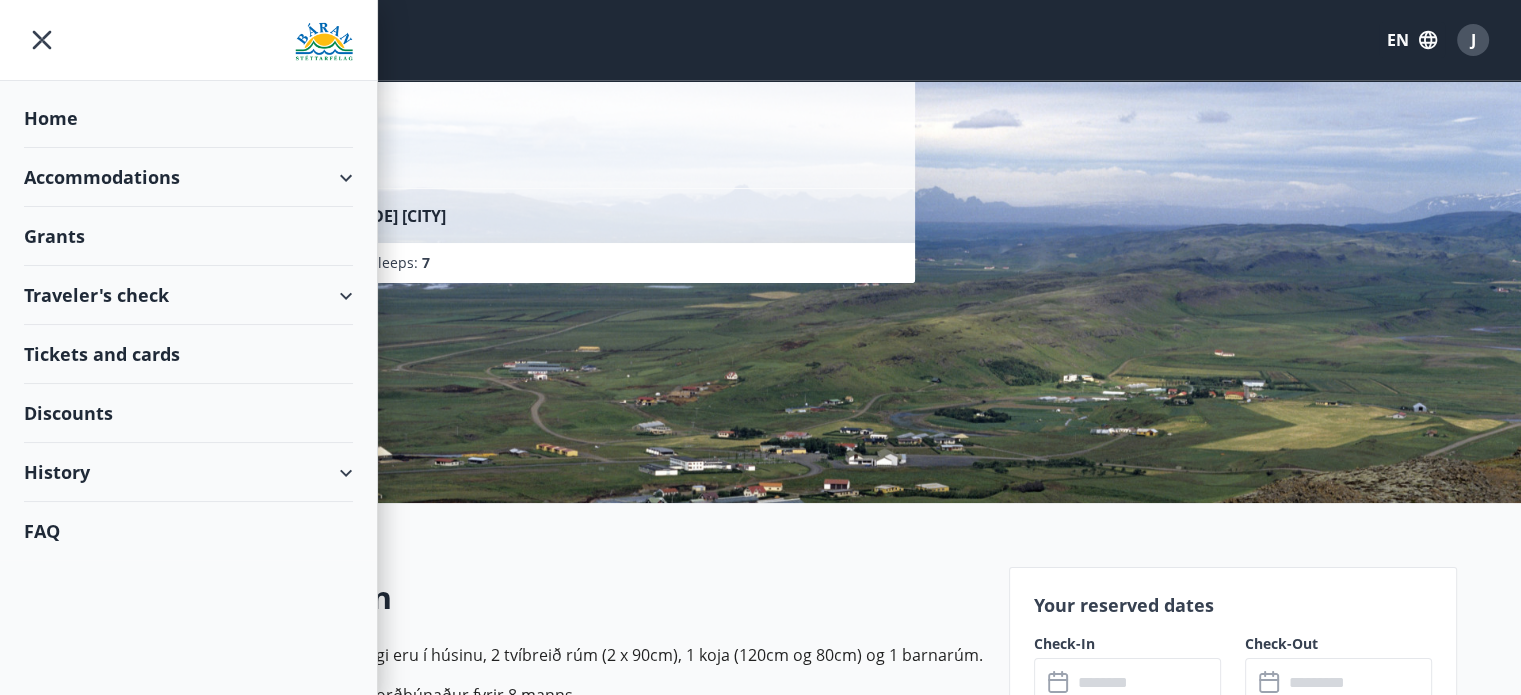 click on "Accommodations" at bounding box center [188, 177] 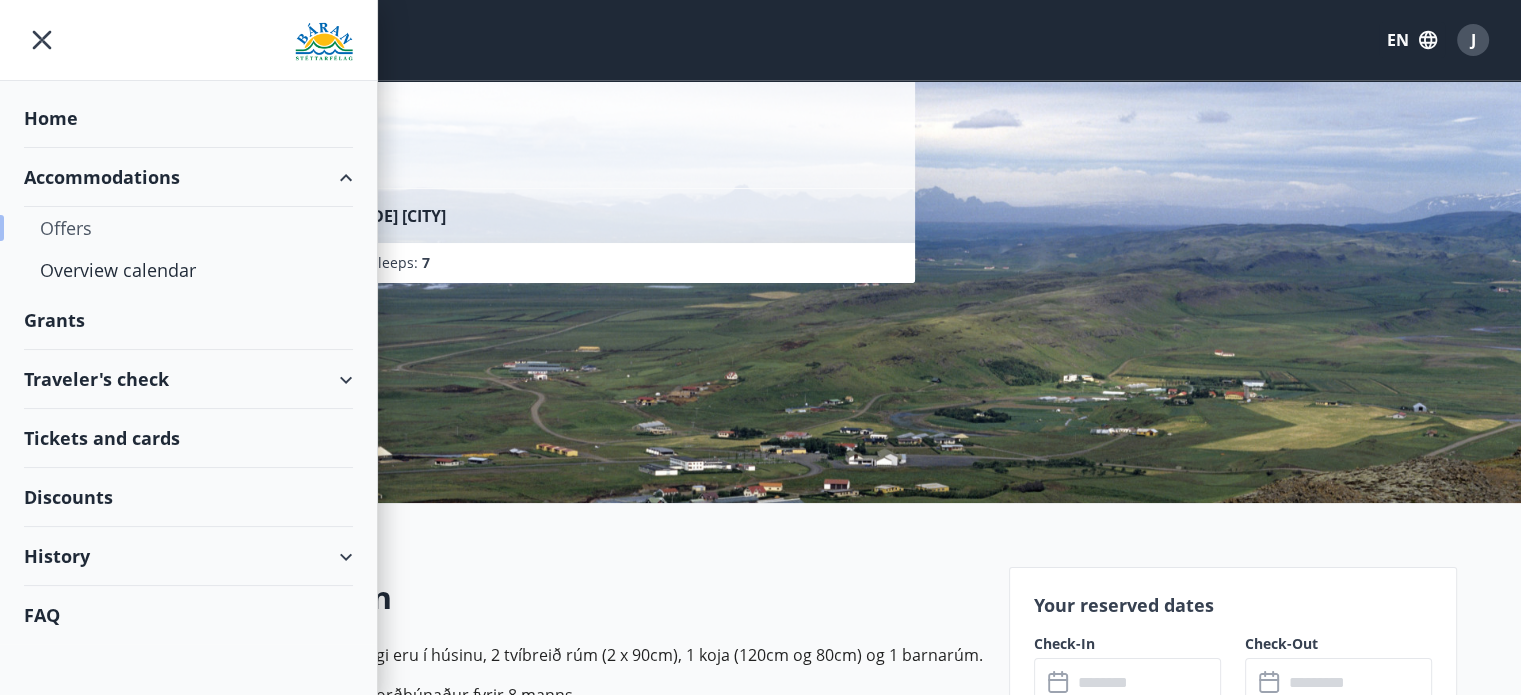 click on "Offers" at bounding box center (188, 228) 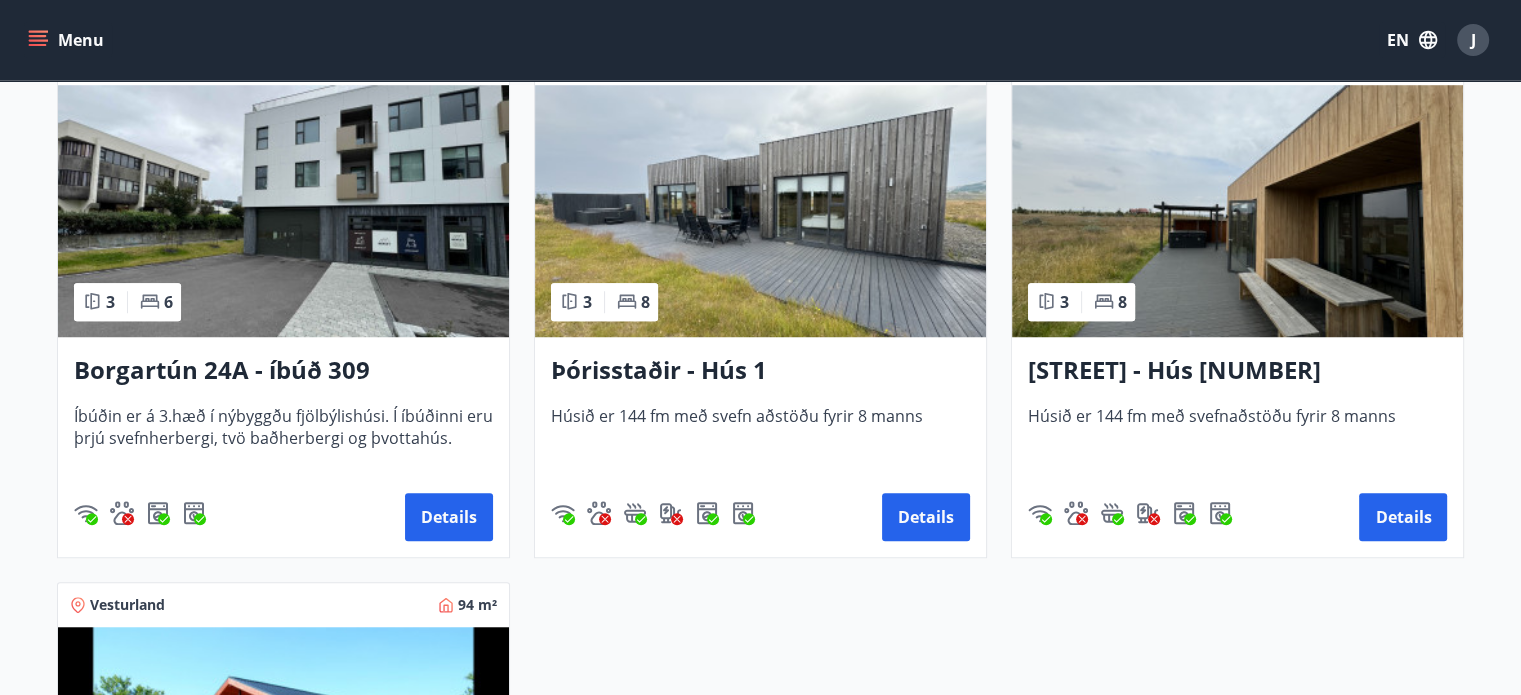 scroll, scrollTop: 1635, scrollLeft: 0, axis: vertical 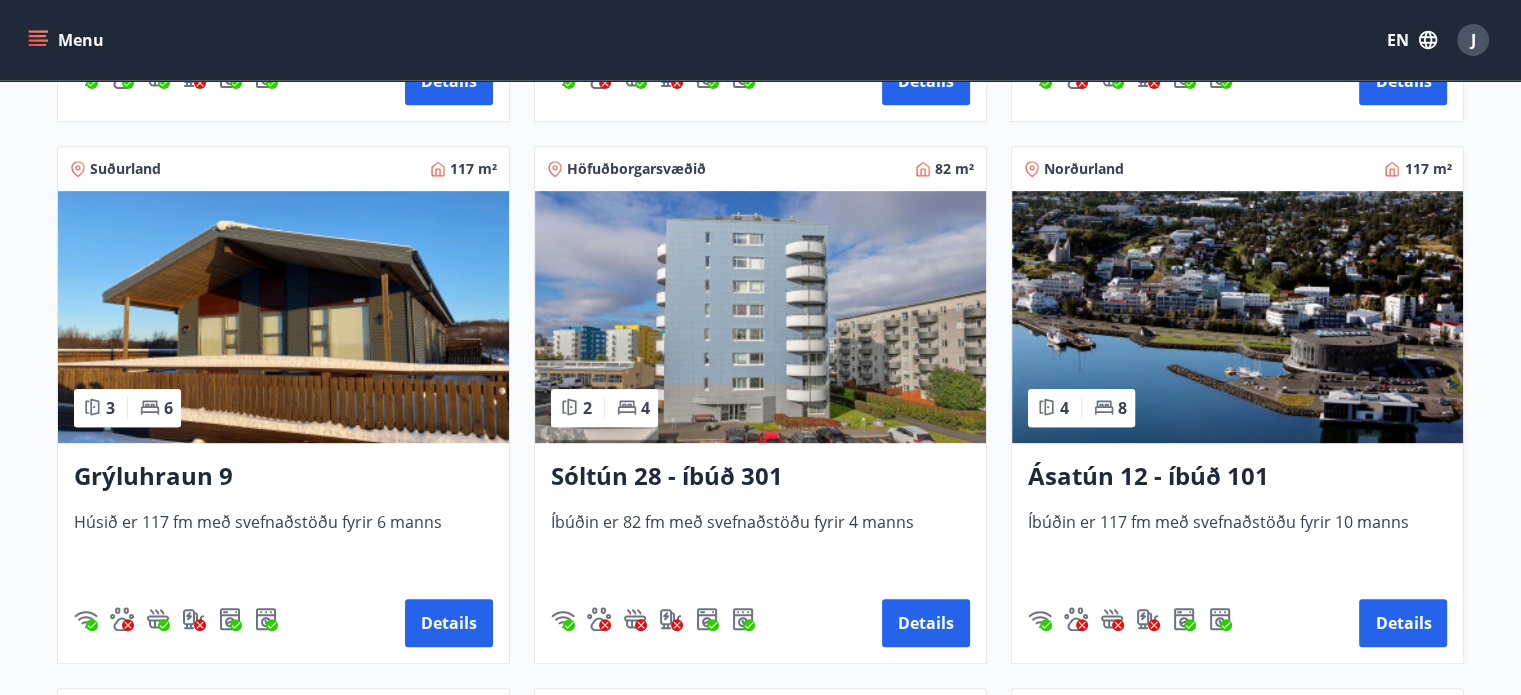 click at bounding box center (283, 317) 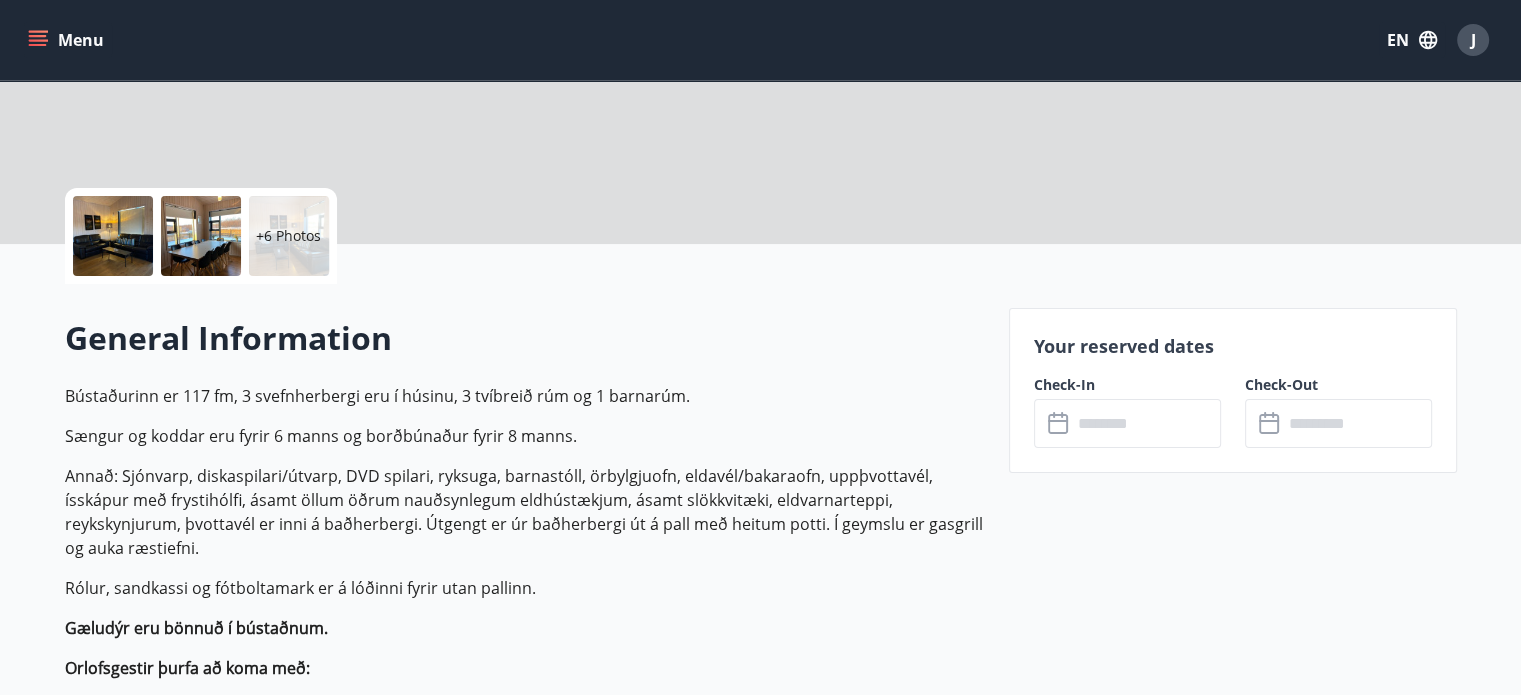 scroll, scrollTop: 0, scrollLeft: 0, axis: both 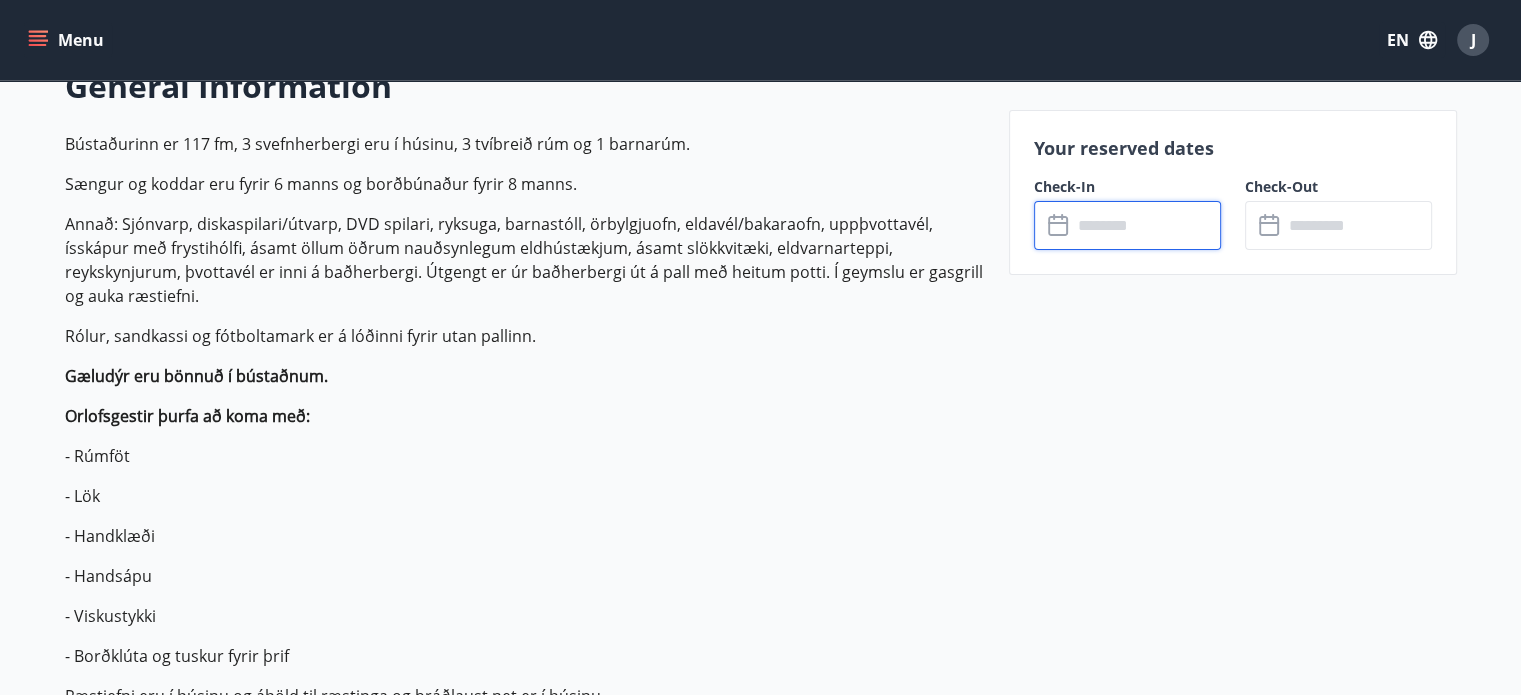 click at bounding box center [1146, 225] 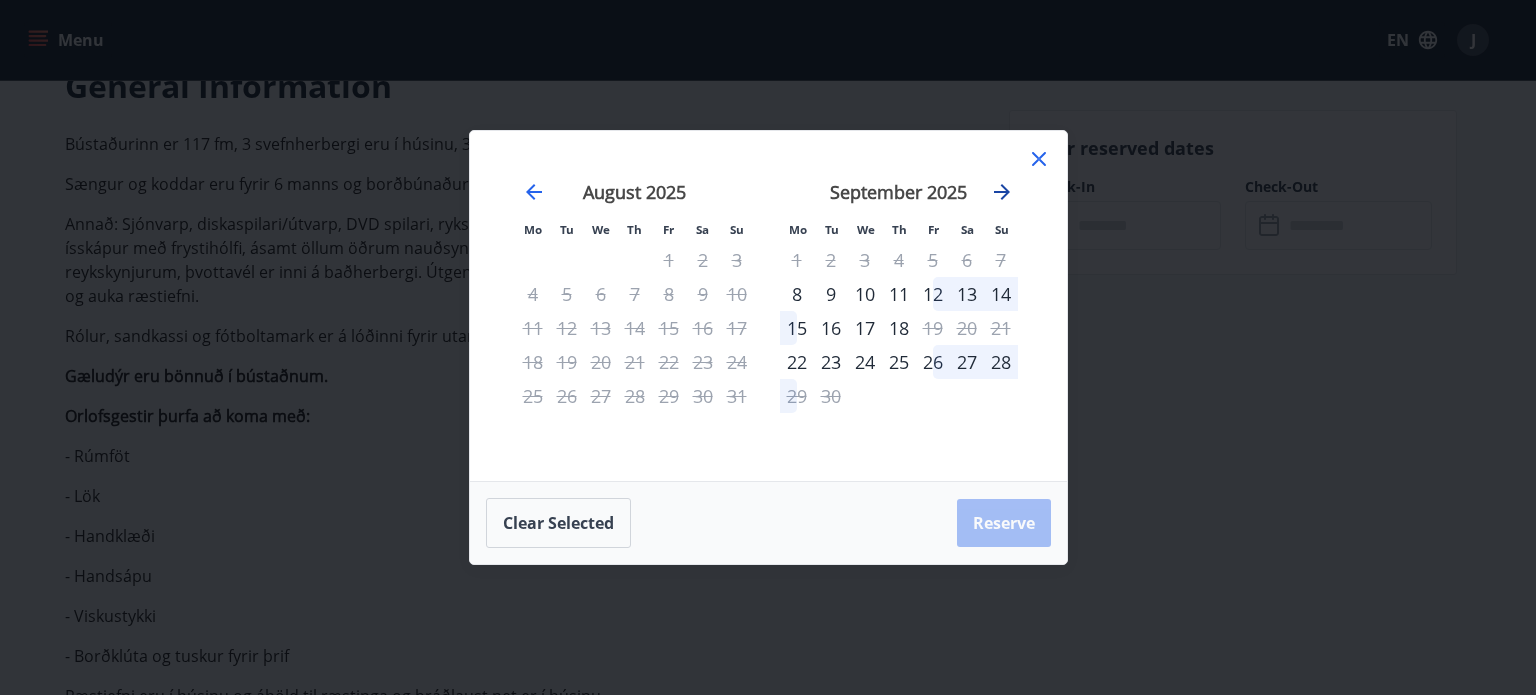 click 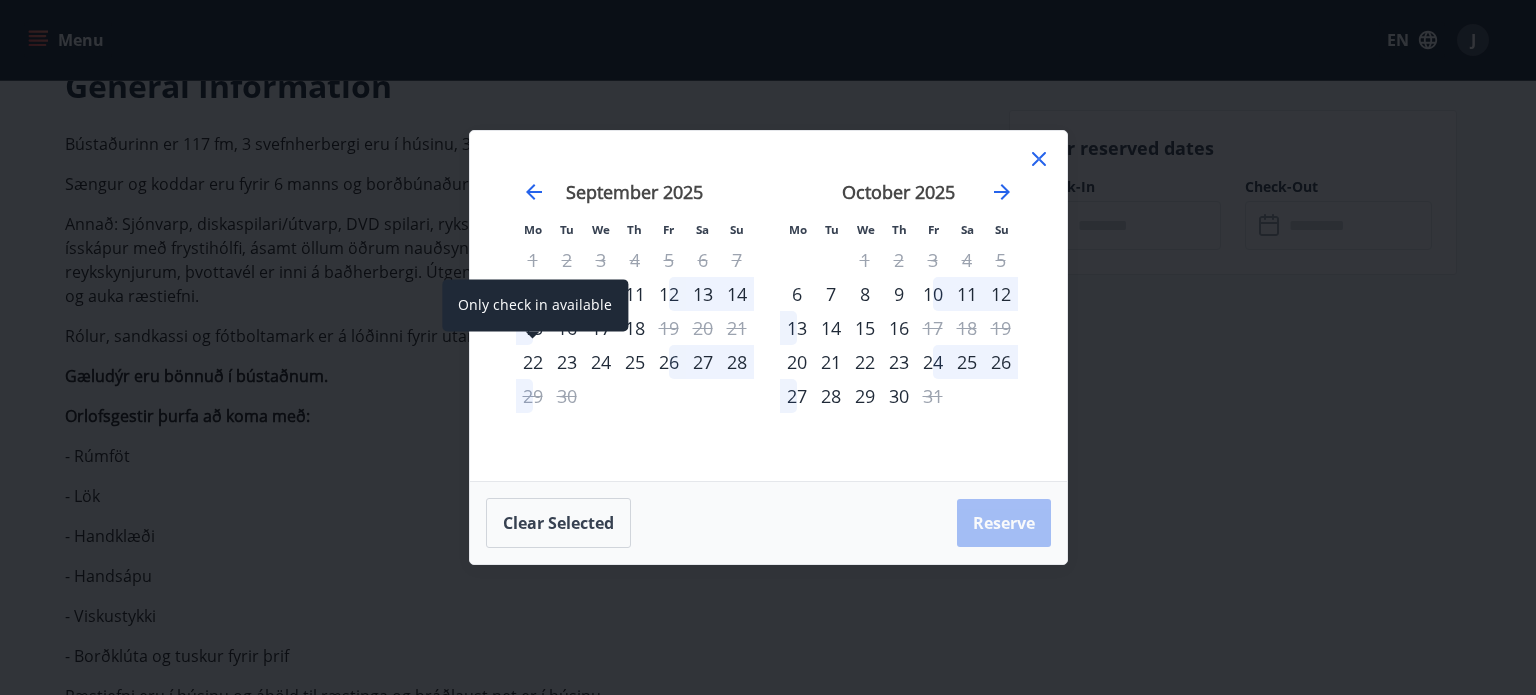 click on "22" at bounding box center [533, 362] 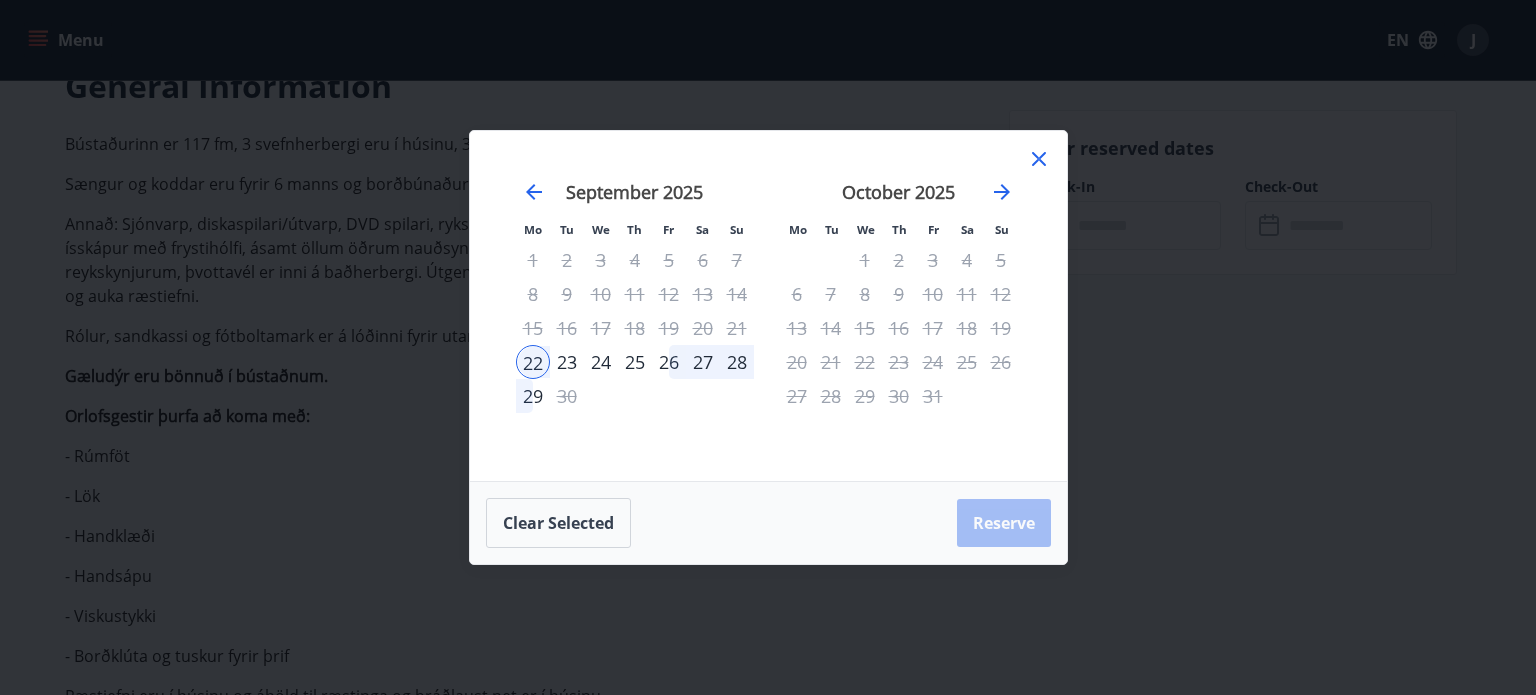 click on "28" at bounding box center [737, 362] 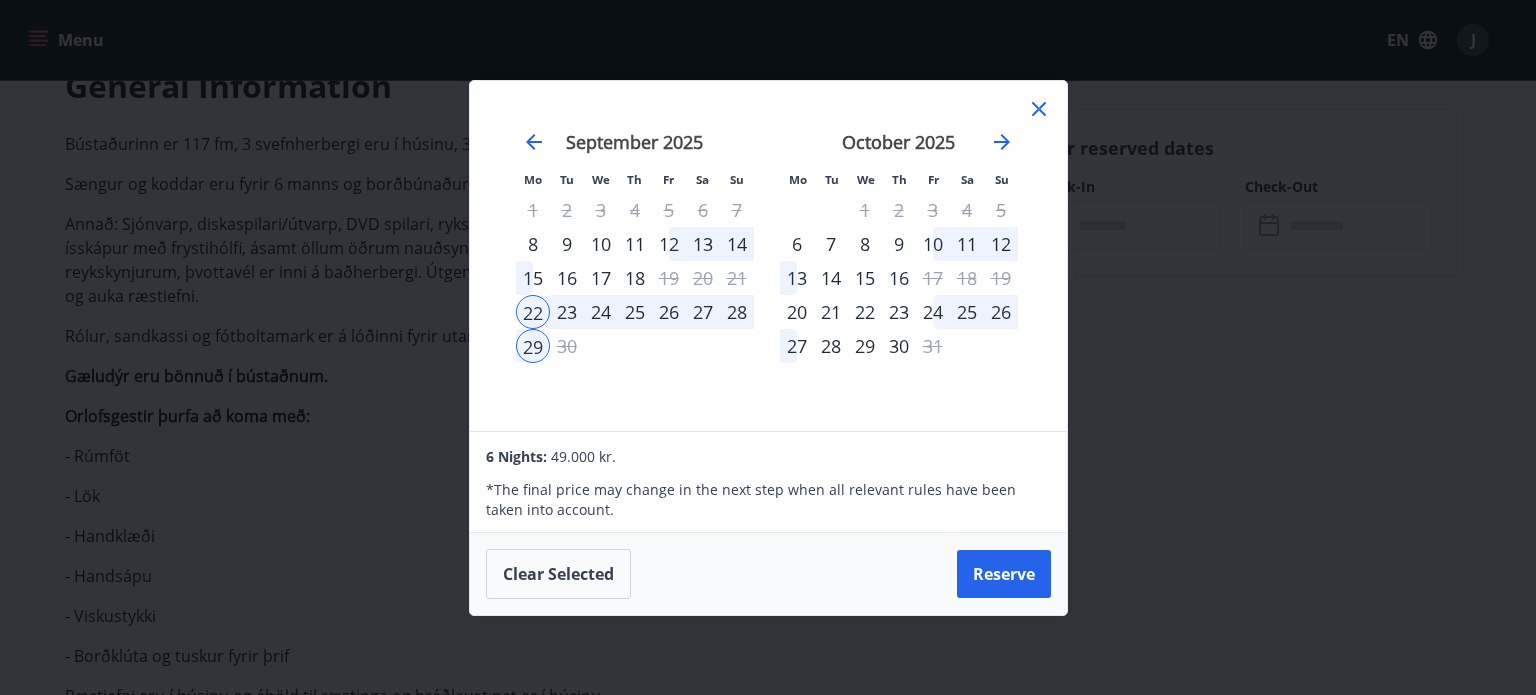 click 